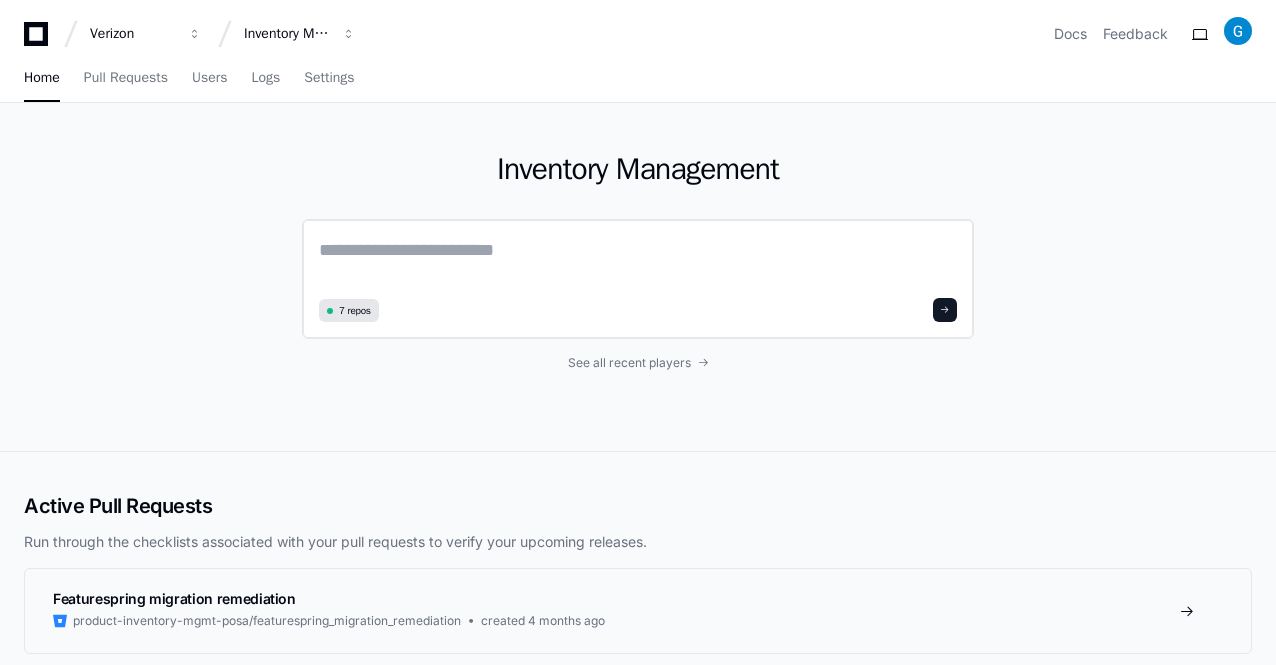 scroll, scrollTop: 0, scrollLeft: 0, axis: both 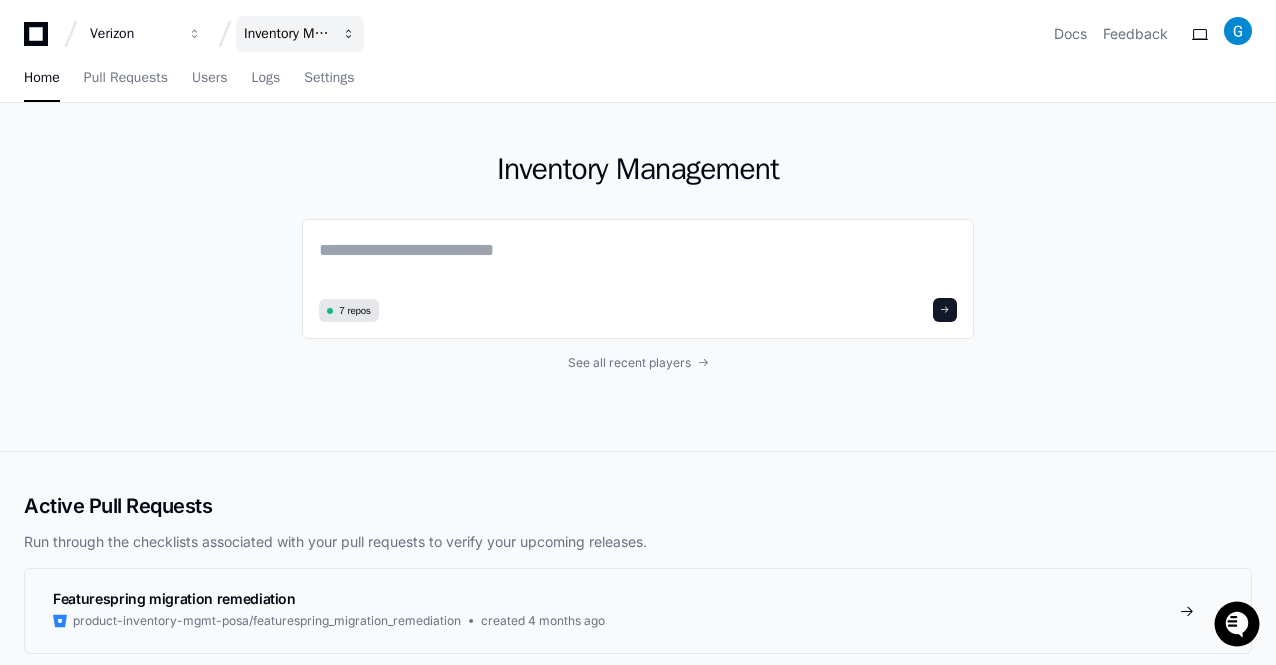 click at bounding box center (195, 34) 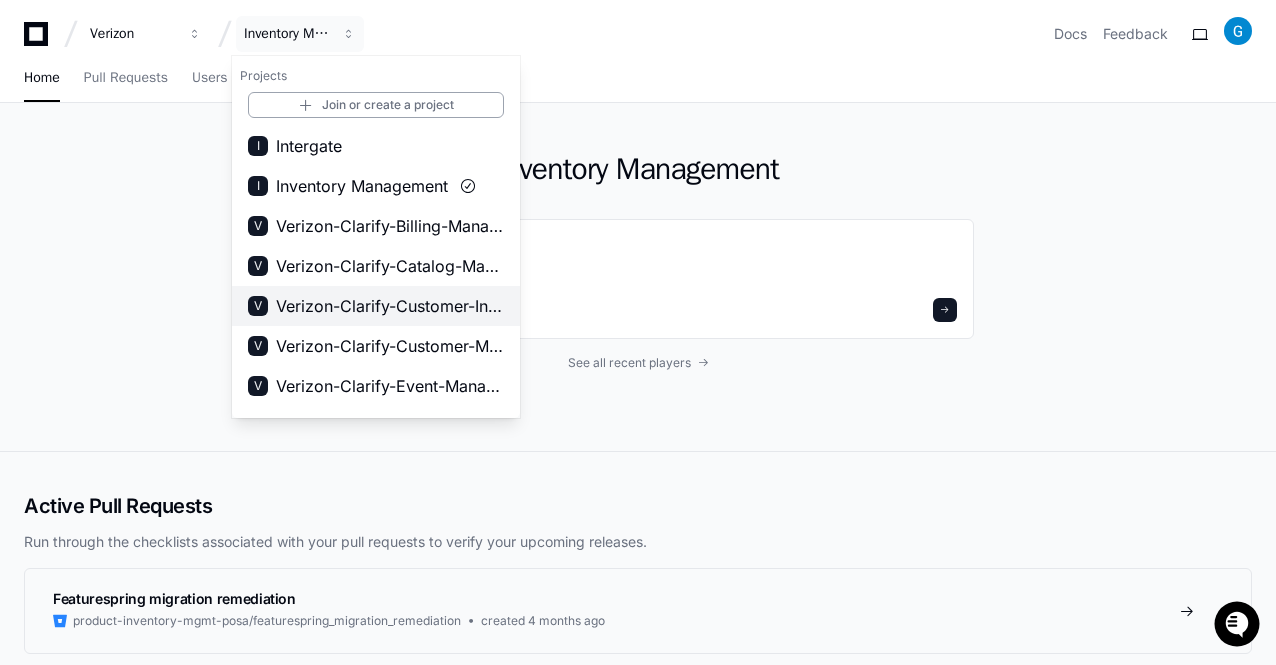 click on "Verizon-Clarify-Customer-Integrations" at bounding box center (390, 306) 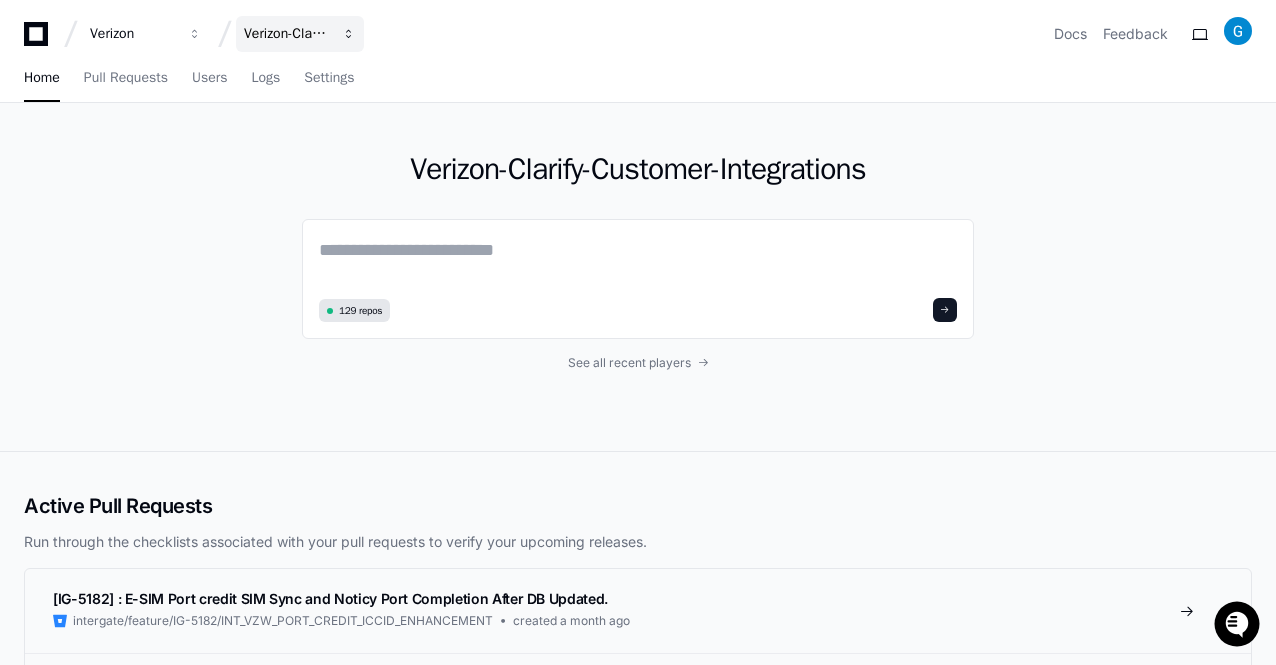 click at bounding box center [195, 34] 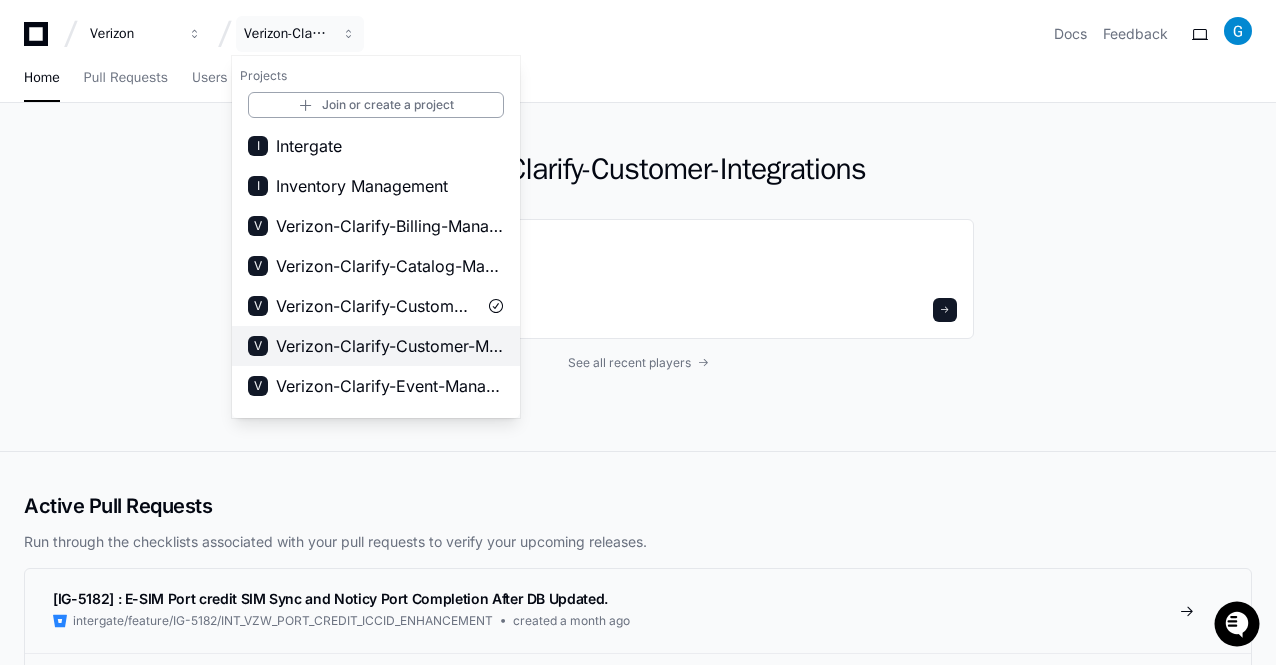 click on "Verizon-Clarify-Customer-Management" at bounding box center (390, 346) 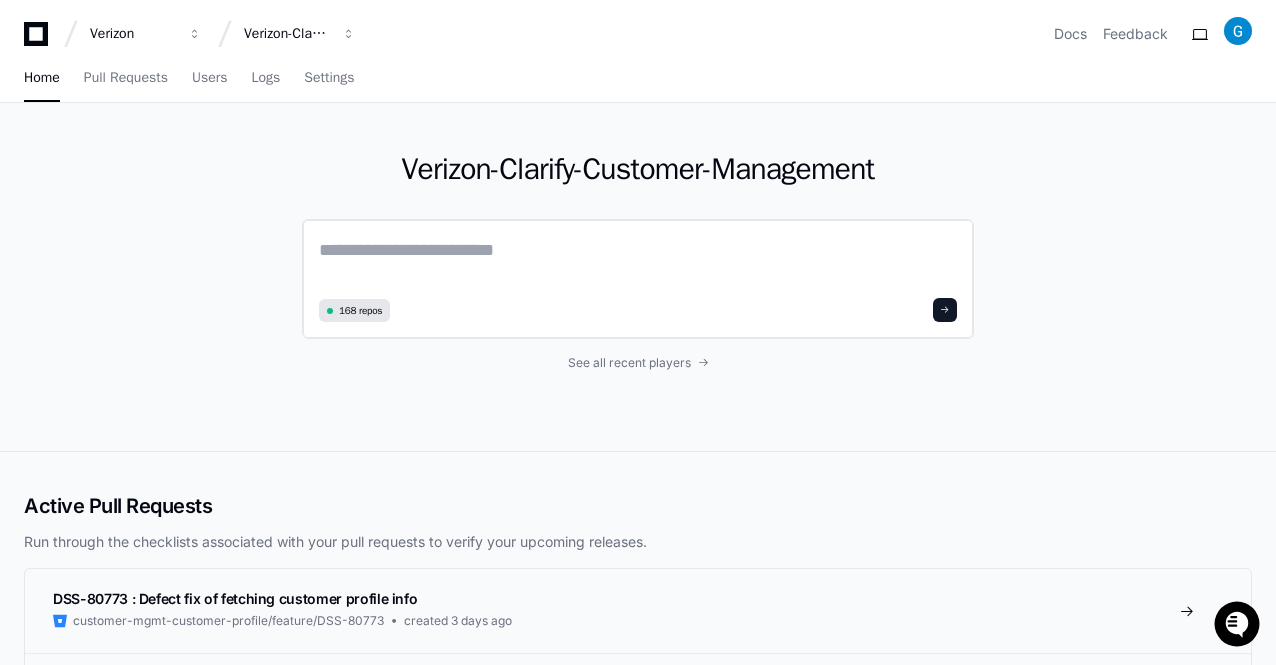 click on "168 repos" 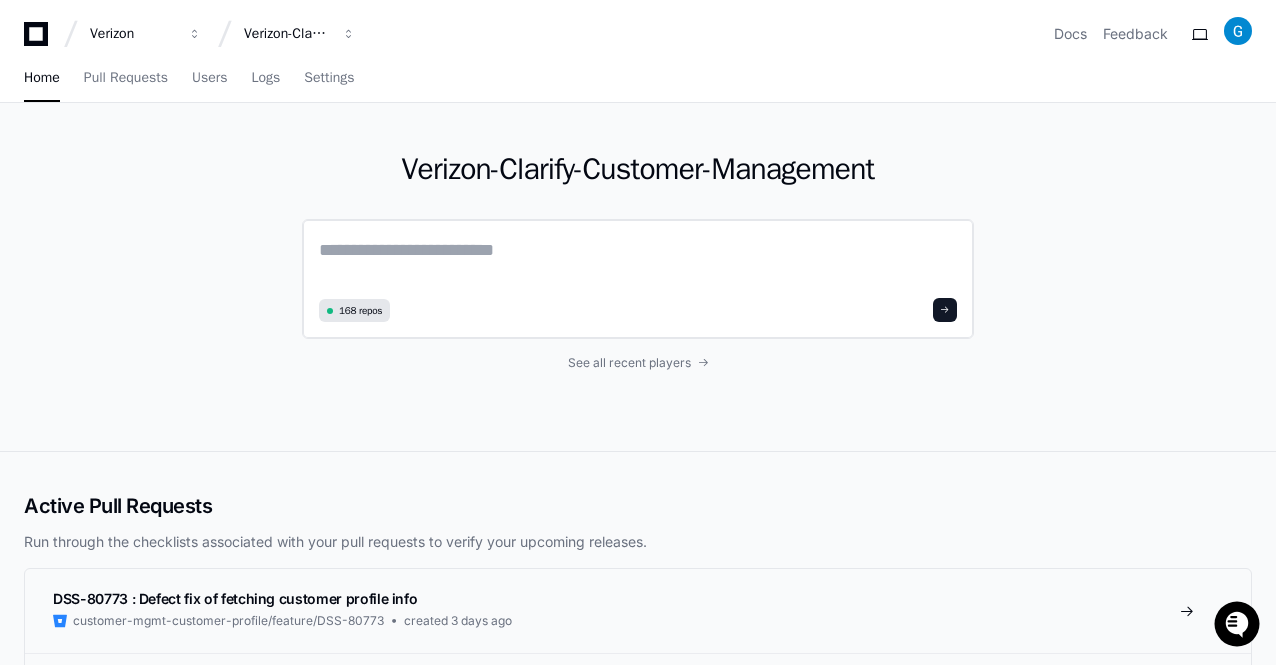 click 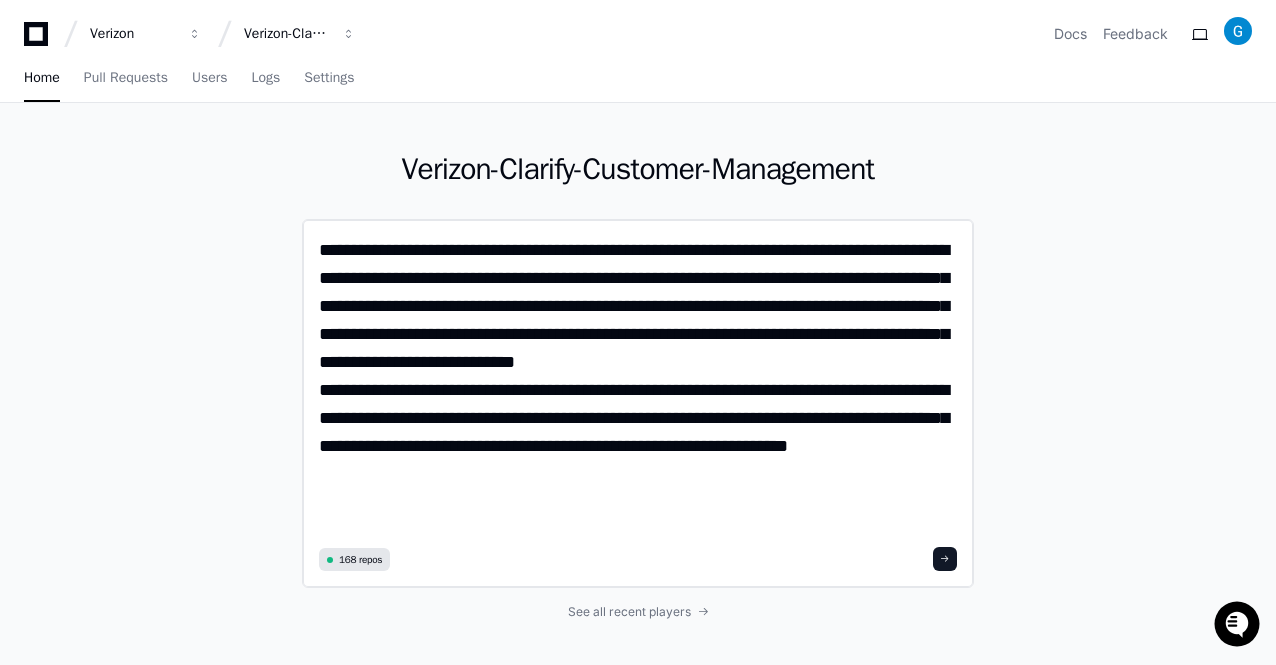 scroll, scrollTop: 0, scrollLeft: 0, axis: both 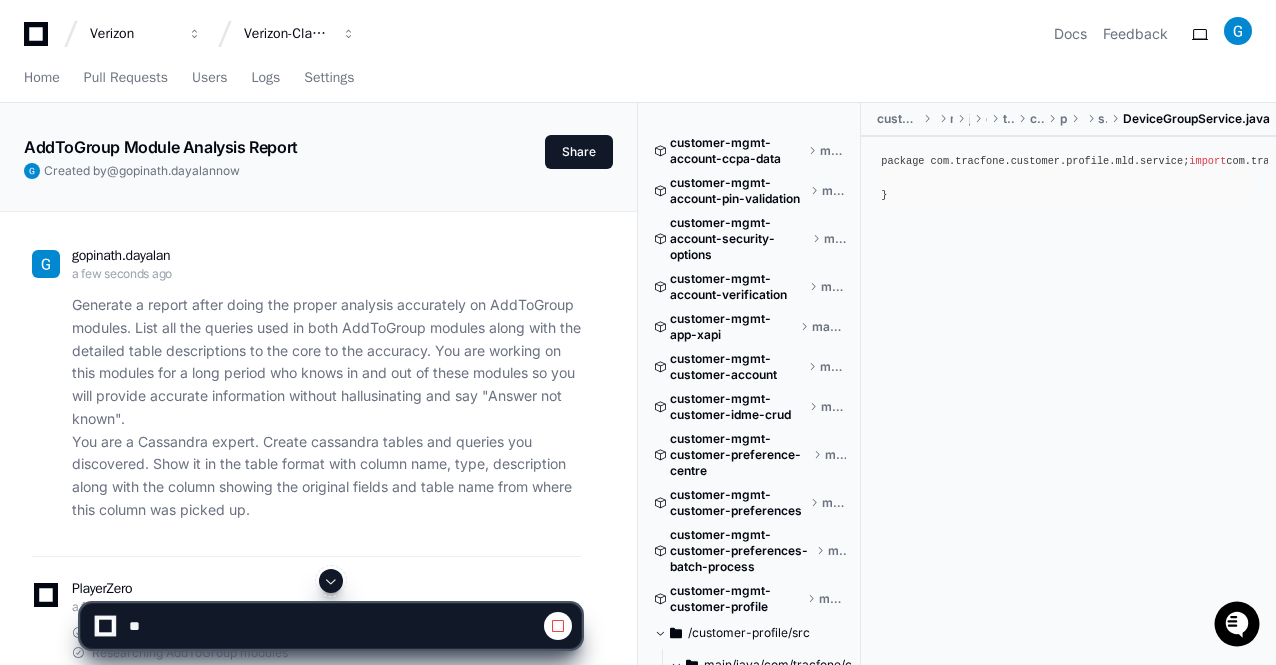 click 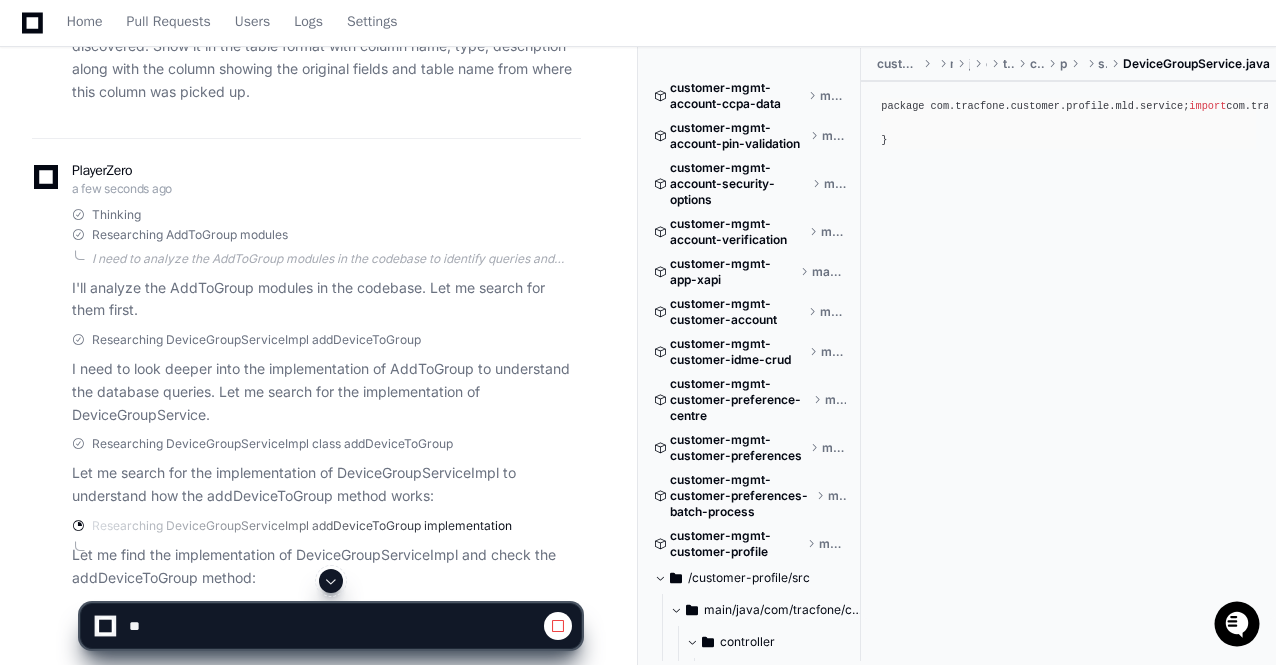click 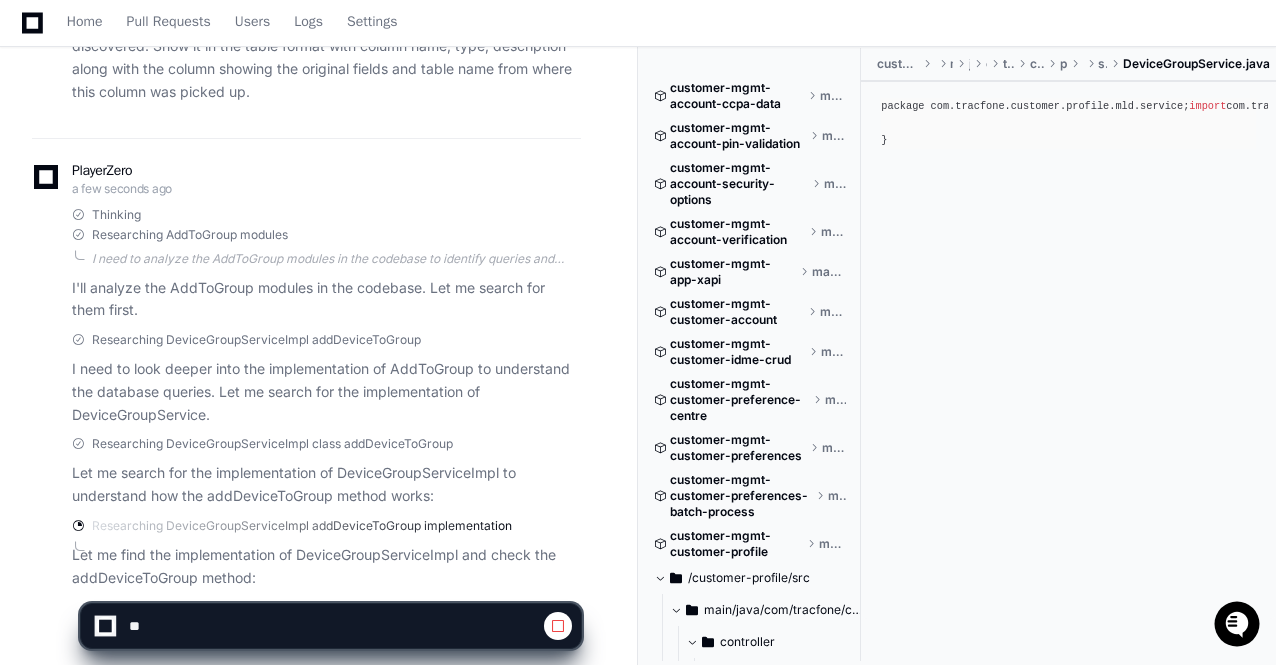 scroll, scrollTop: 499, scrollLeft: 0, axis: vertical 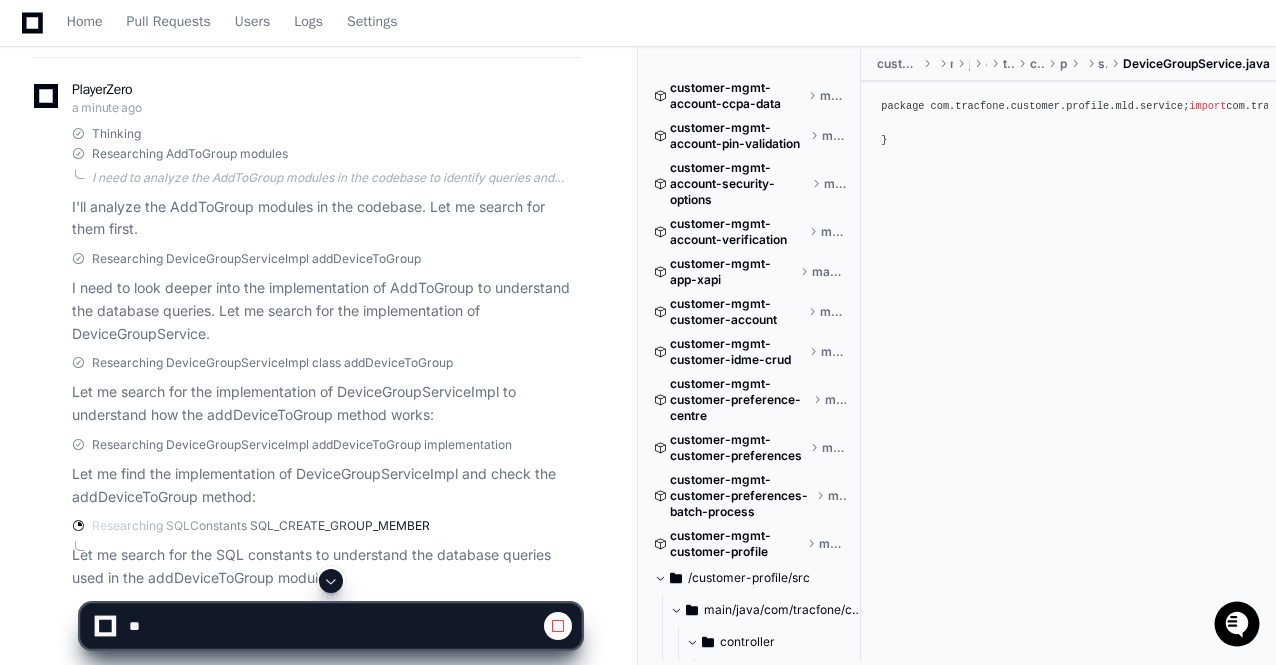 click 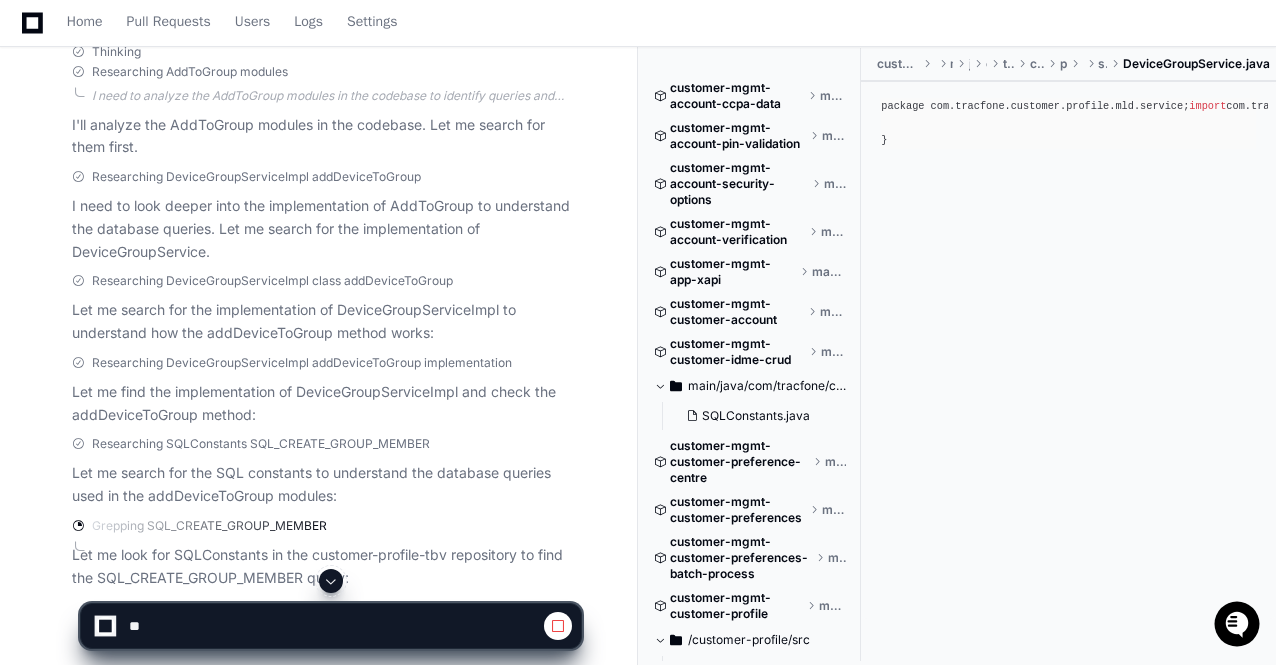 click 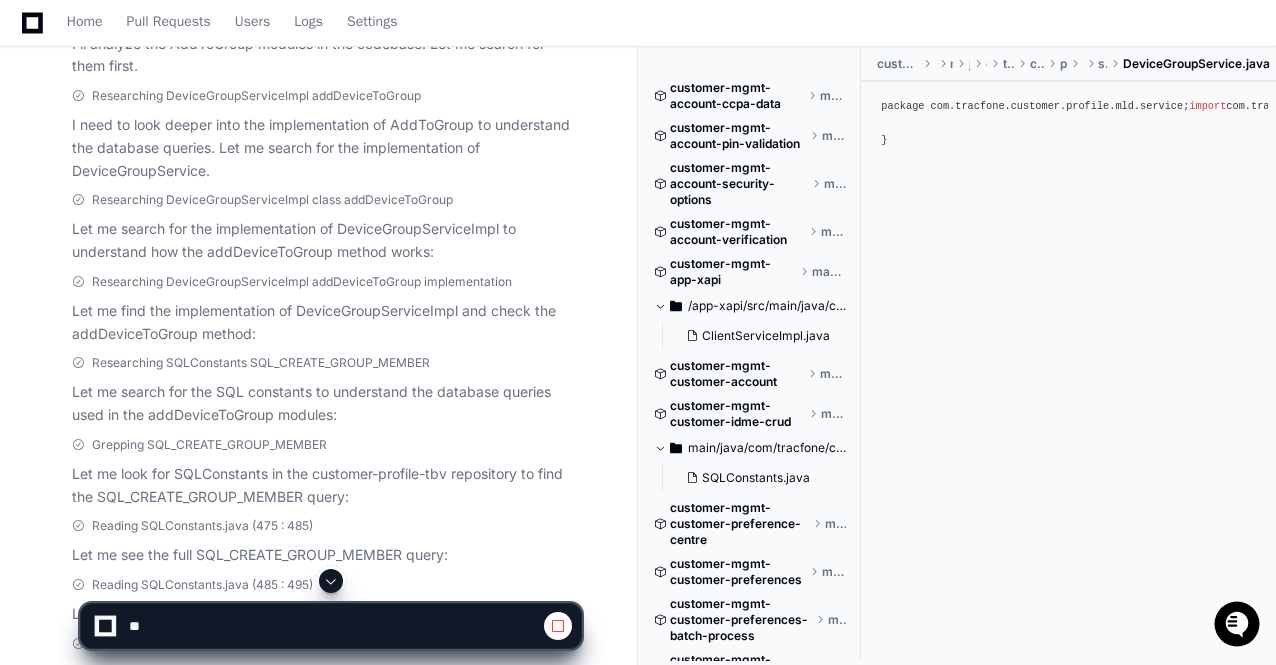 click 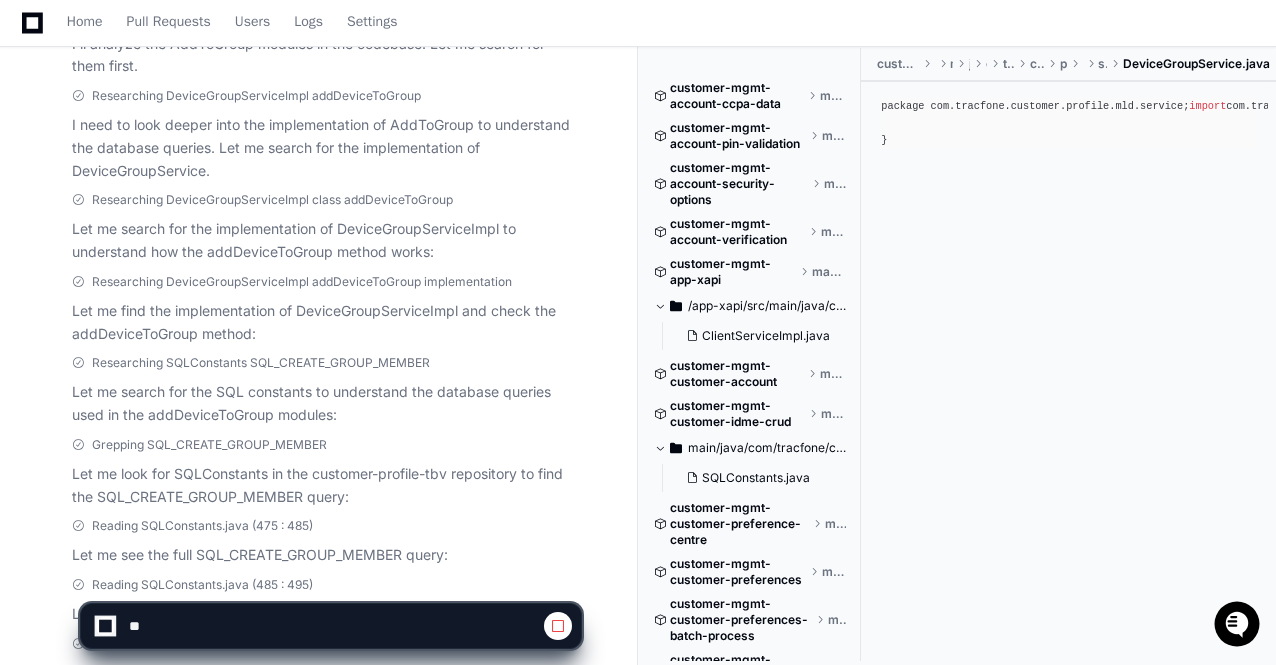 scroll, scrollTop: 1259, scrollLeft: 0, axis: vertical 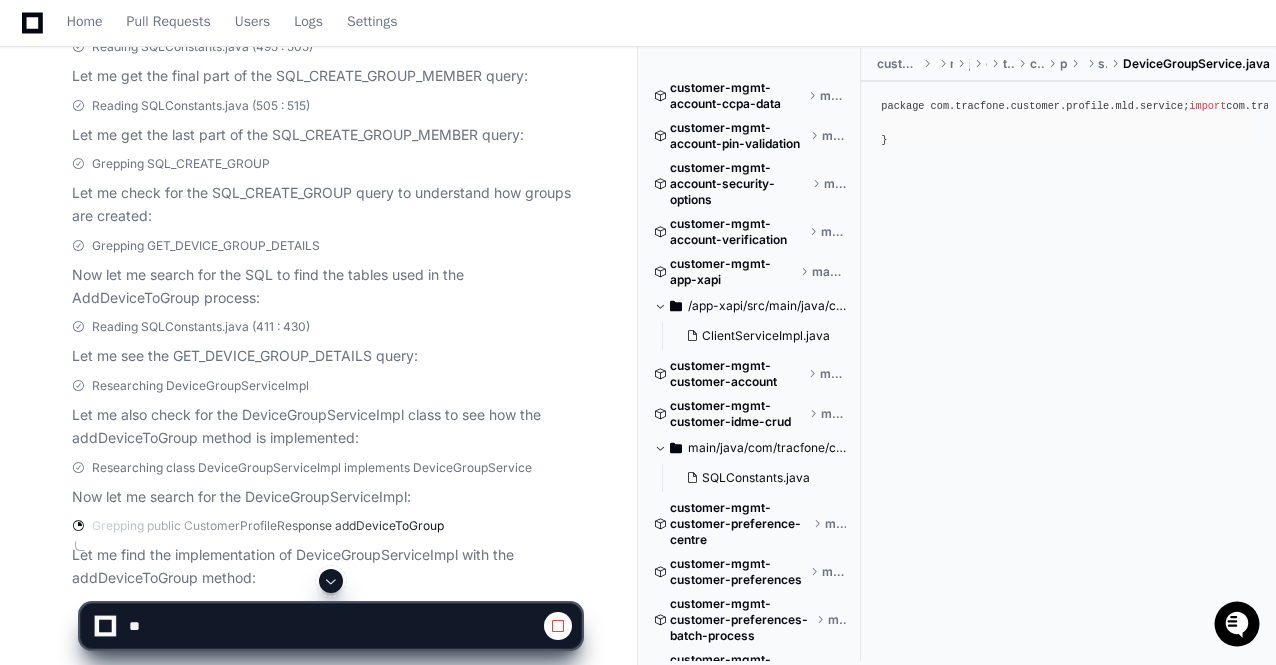 click 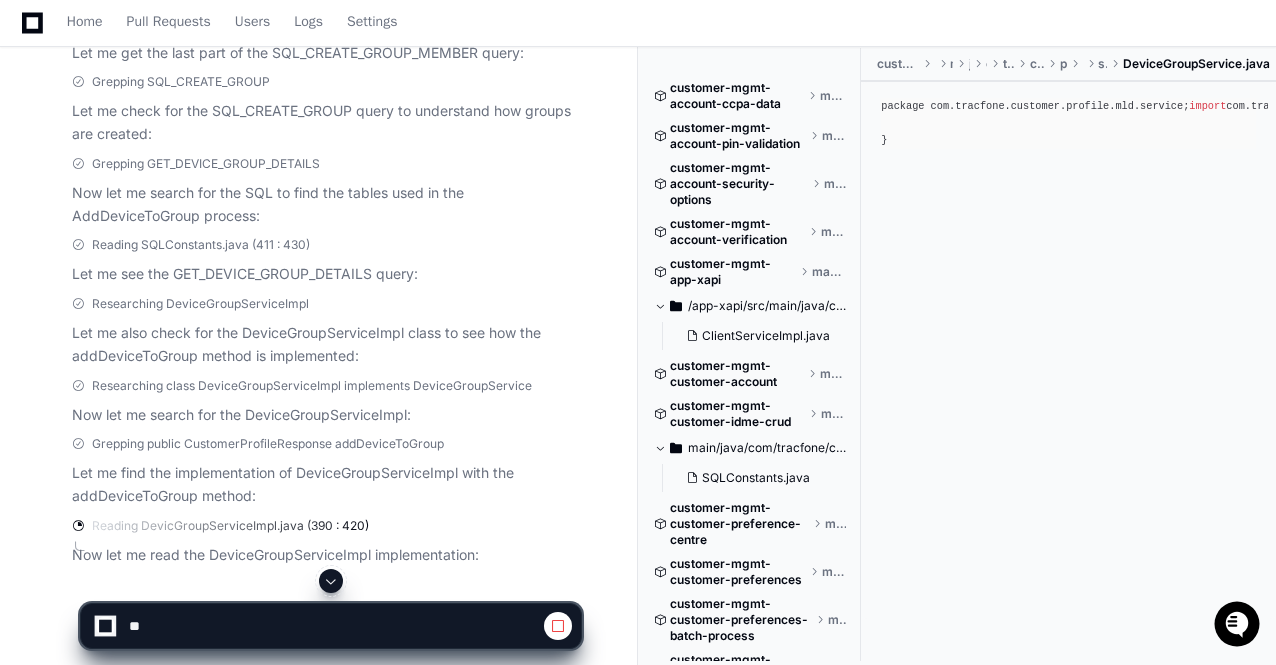 click 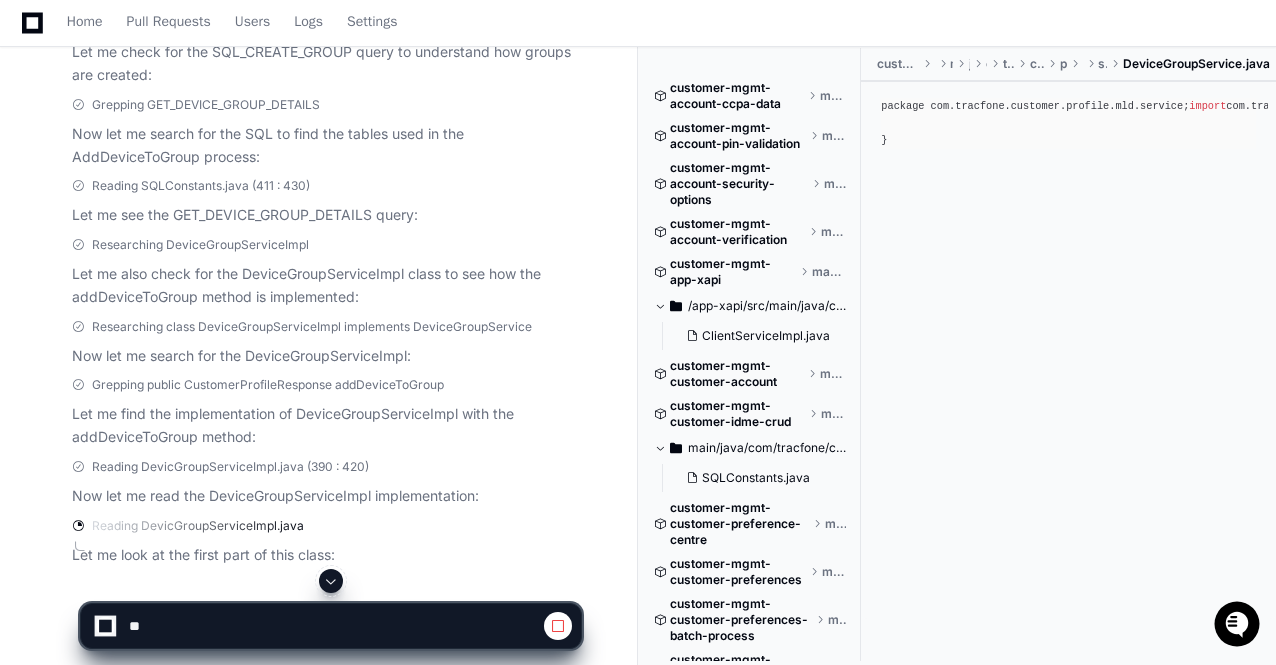 click 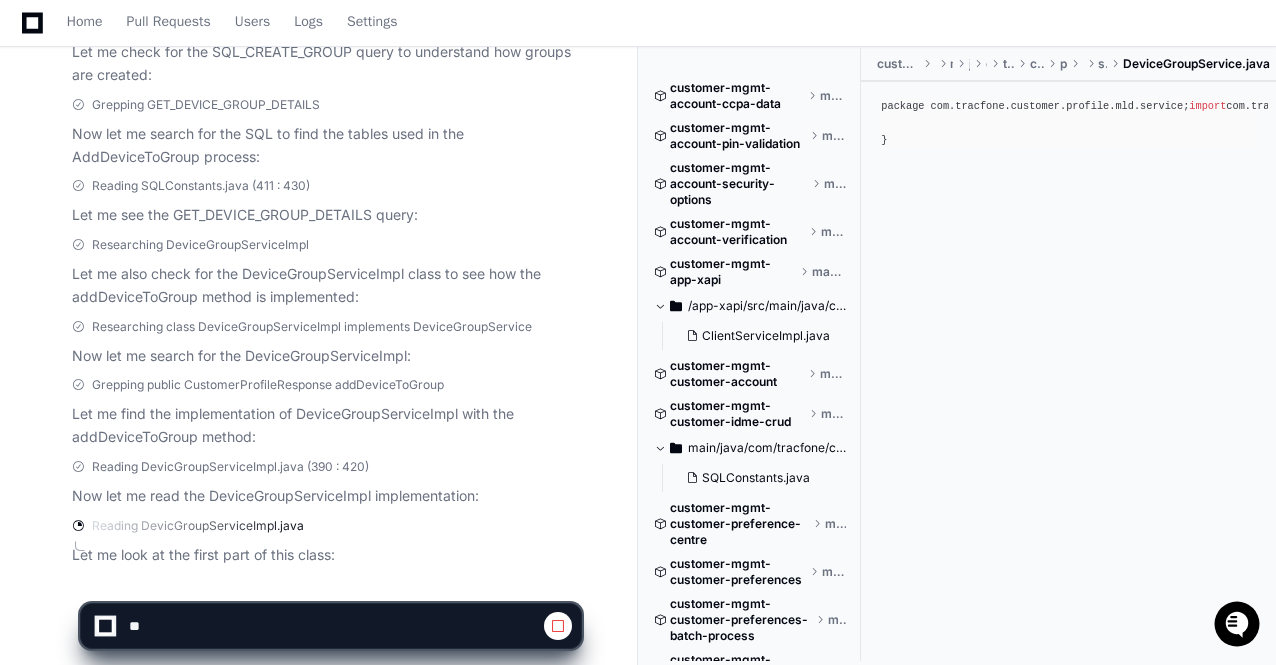 scroll, scrollTop: 1458, scrollLeft: 0, axis: vertical 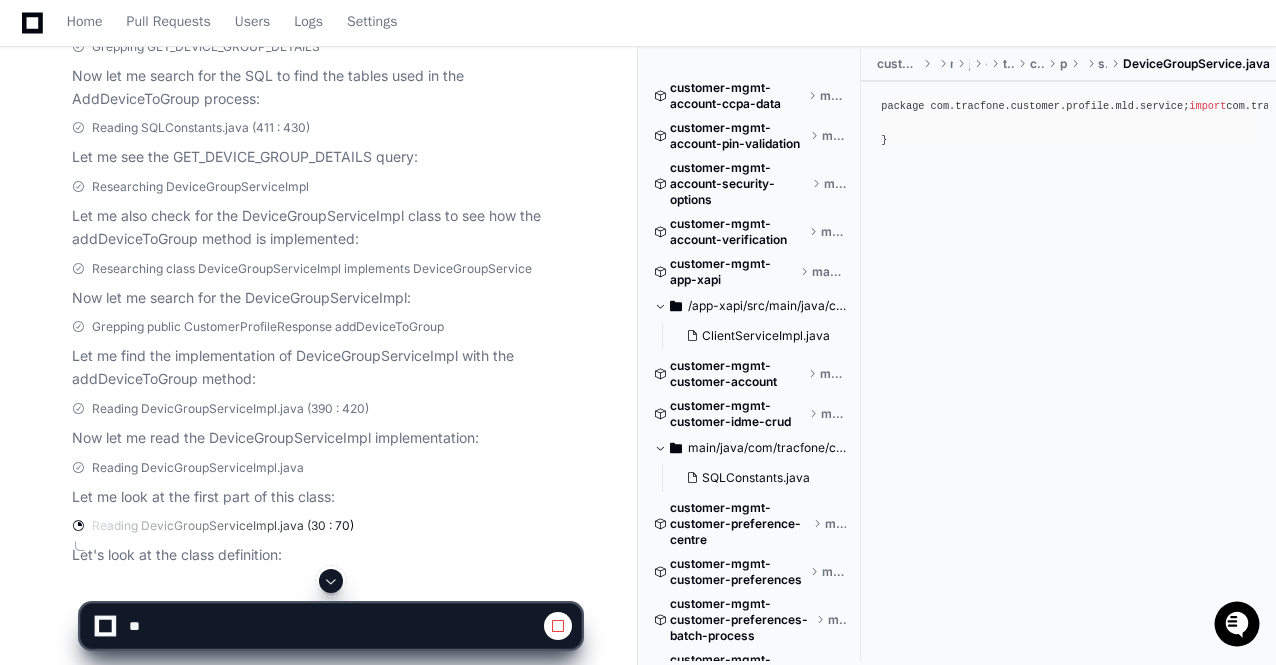 click 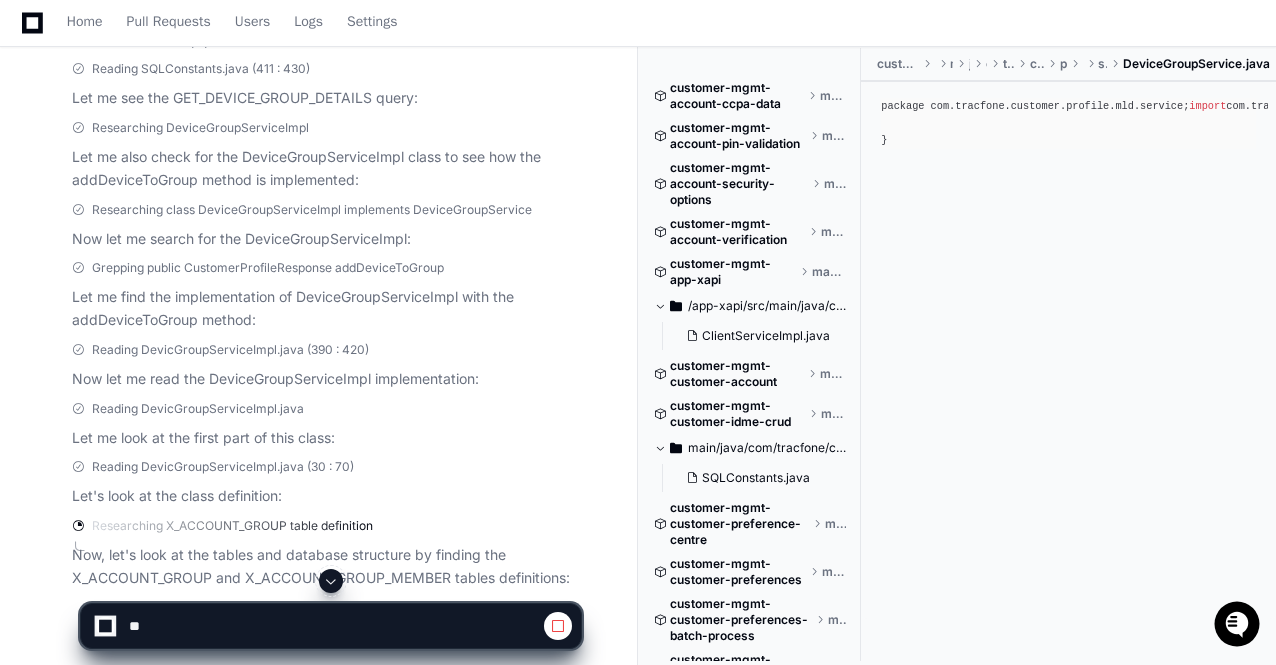 click 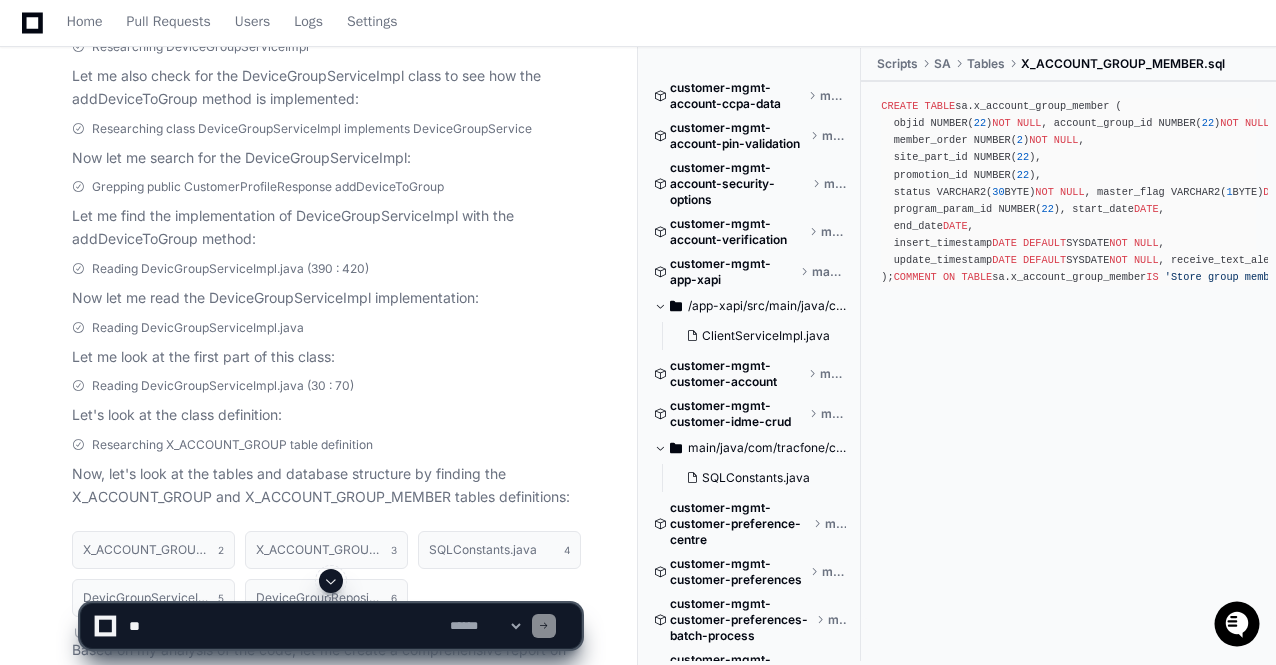 click 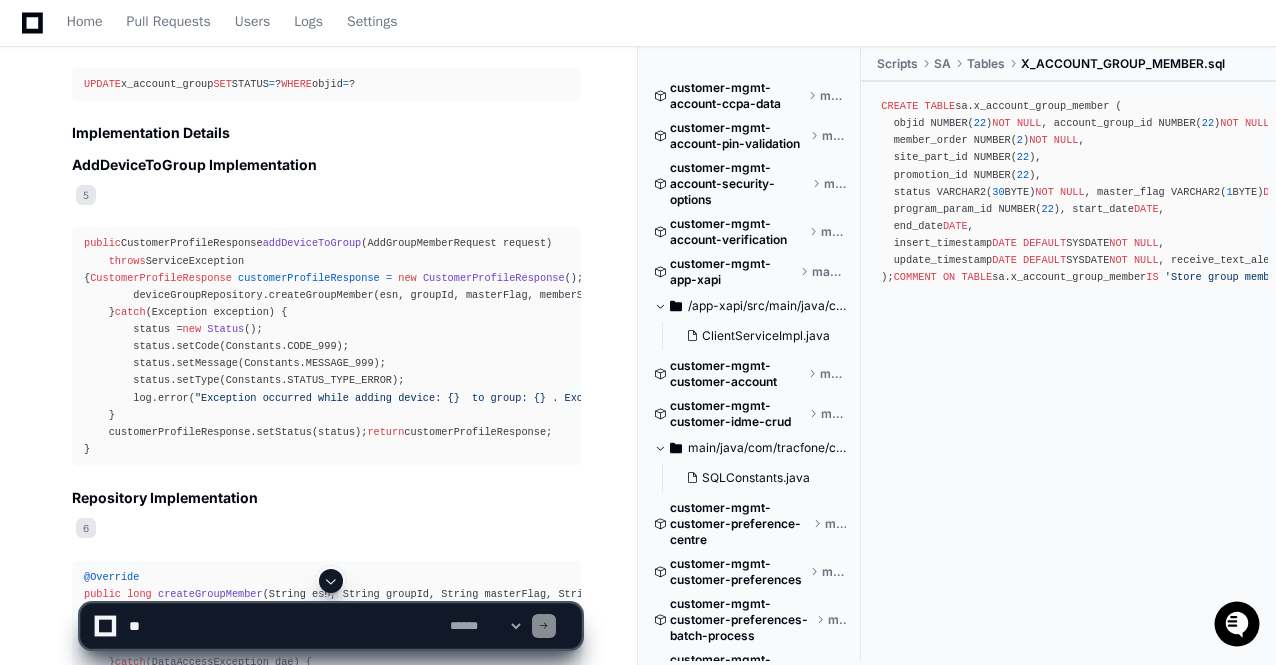scroll, scrollTop: 5706, scrollLeft: 0, axis: vertical 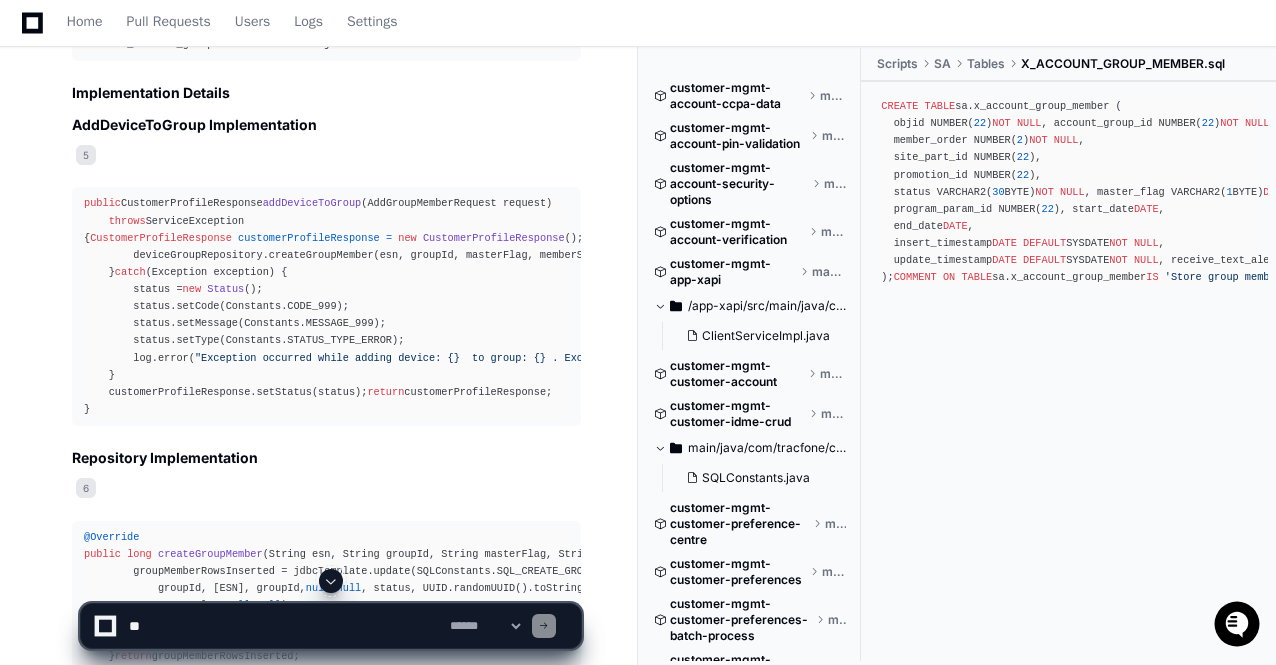 click on "Based on my analysis of the code, let me create a comprehensive report on the AddToGroup modules.
AddToGroup Modules Analysis Report
Overview
This report analyzes the AddToGroup modules in the Tracfone customer management system, focusing on understanding the database queries, table structures, and implementations used in the process of adding devices to groups.
Key Modules
There are two main AddToGroup modules found in the codebase:
DeviceGroupServiceImpl  (customer-mgmt-customer-profile-tbv)
Provides device group management functionality
Handles adding devices to groups via  addDeviceToGroup  method
CustomerDeviceRemoveService  (customer-mgmt-device-remove)
Provides functionality to remove devices from groups and accounts
Contains  removeDeviceFromGroup  method
Database Tables Analysis
Primary Tables
1. X_ACCOUNT_GROUP
2
This table stores the group information with the following key columns:
Column Name
Data Type
Description
objid" 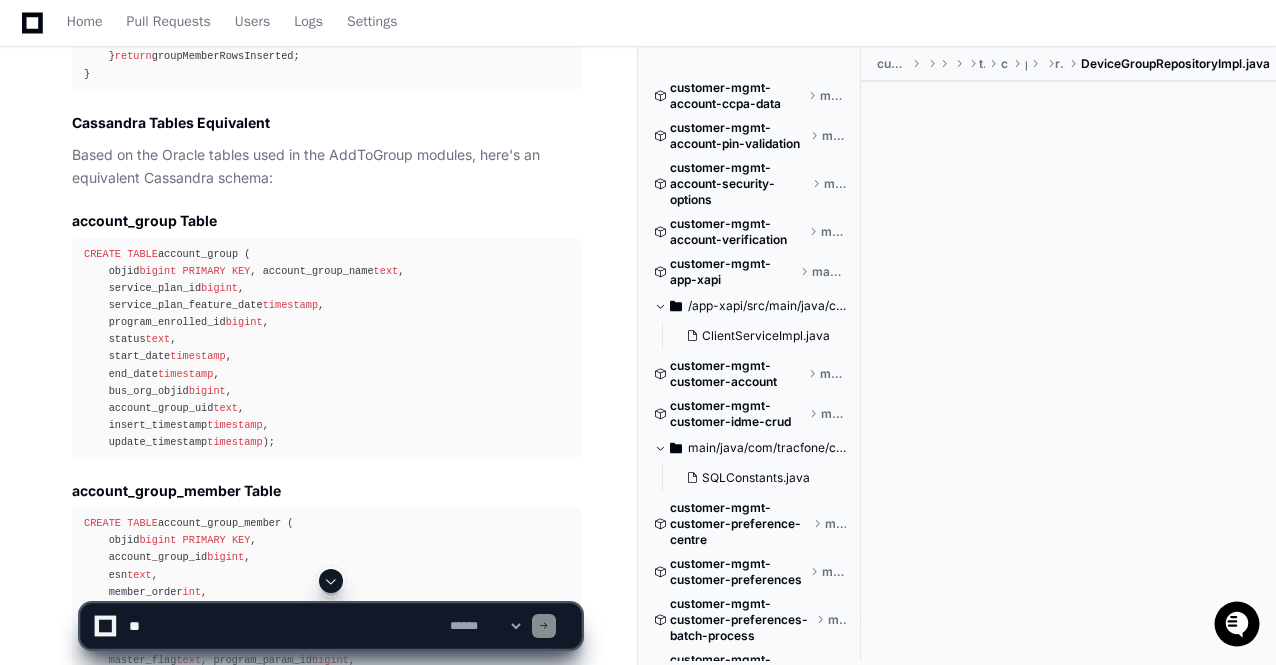 scroll, scrollTop: 6466, scrollLeft: 0, axis: vertical 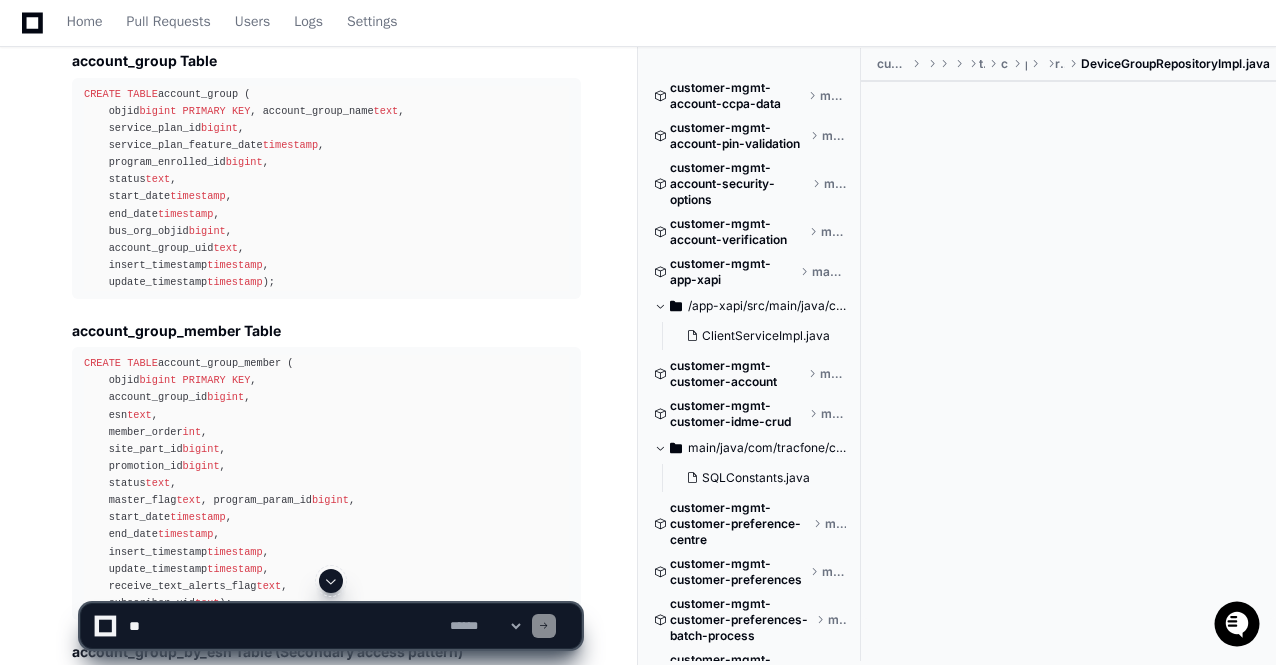 click on "Based on my analysis of the code, let me create a comprehensive report on the AddToGroup modules.
AddToGroup Modules Analysis Report
Overview
This report analyzes the AddToGroup modules in the Tracfone customer management system, focusing on understanding the database queries, table structures, and implementations used in the process of adding devices to groups.
Key Modules
There are two main AddToGroup modules found in the codebase:
DeviceGroupServiceImpl  (customer-mgmt-customer-profile-tbv)
Provides device group management functionality
Handles adding devices to groups via  addDeviceToGroup  method
CustomerDeviceRemoveService  (customer-mgmt-device-remove)
Provides functionality to remove devices from groups and accounts
Contains  removeDeviceFromGroup  method
Database Tables Analysis
Primary Tables
1. X_ACCOUNT_GROUP
2
This table stores the group information with the following key columns:
Column Name
Data Type
Description
objid" 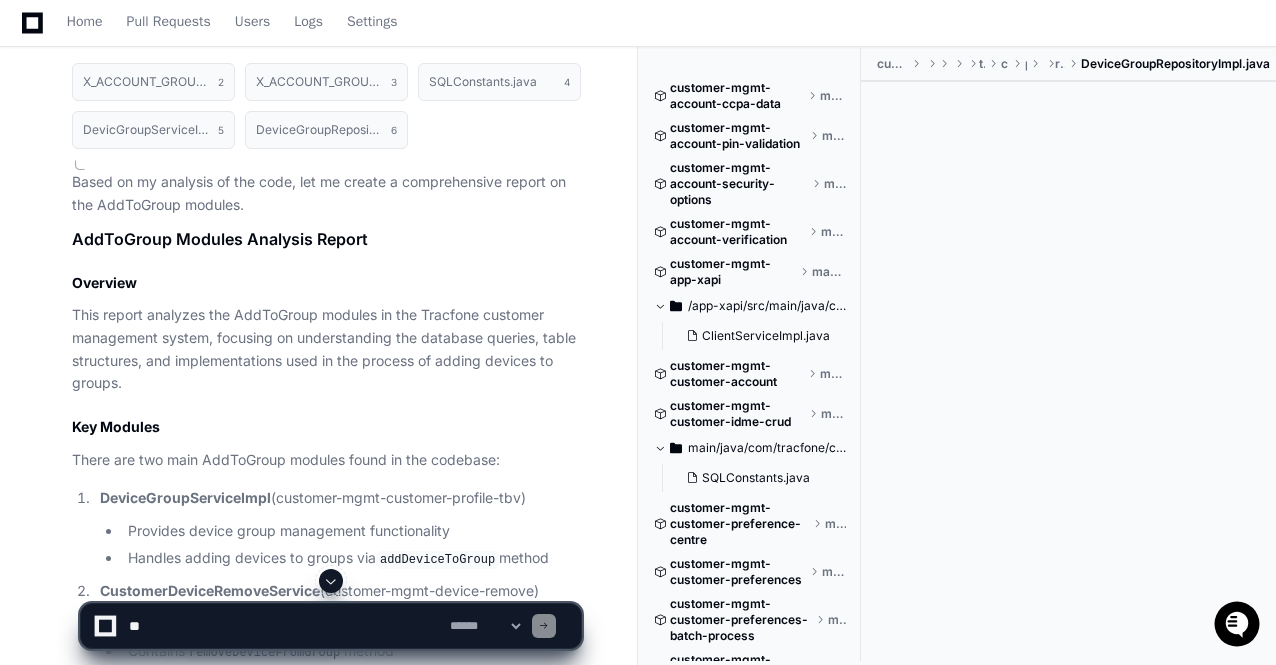 scroll, scrollTop: 2026, scrollLeft: 0, axis: vertical 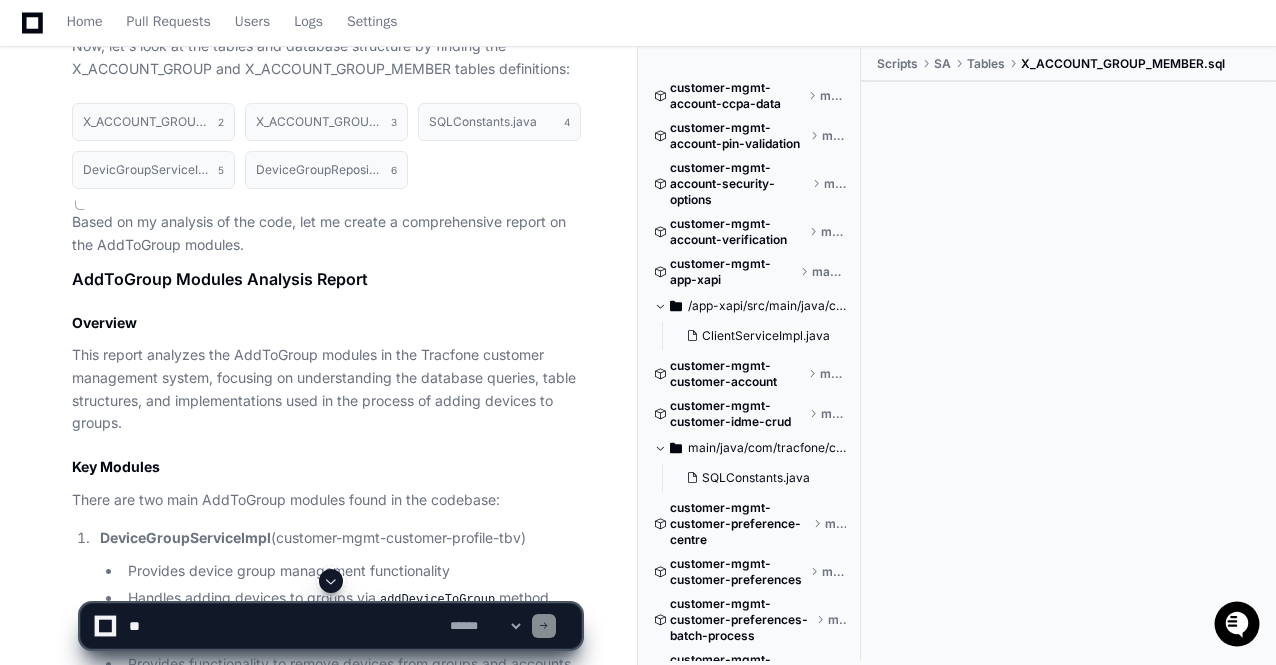 click 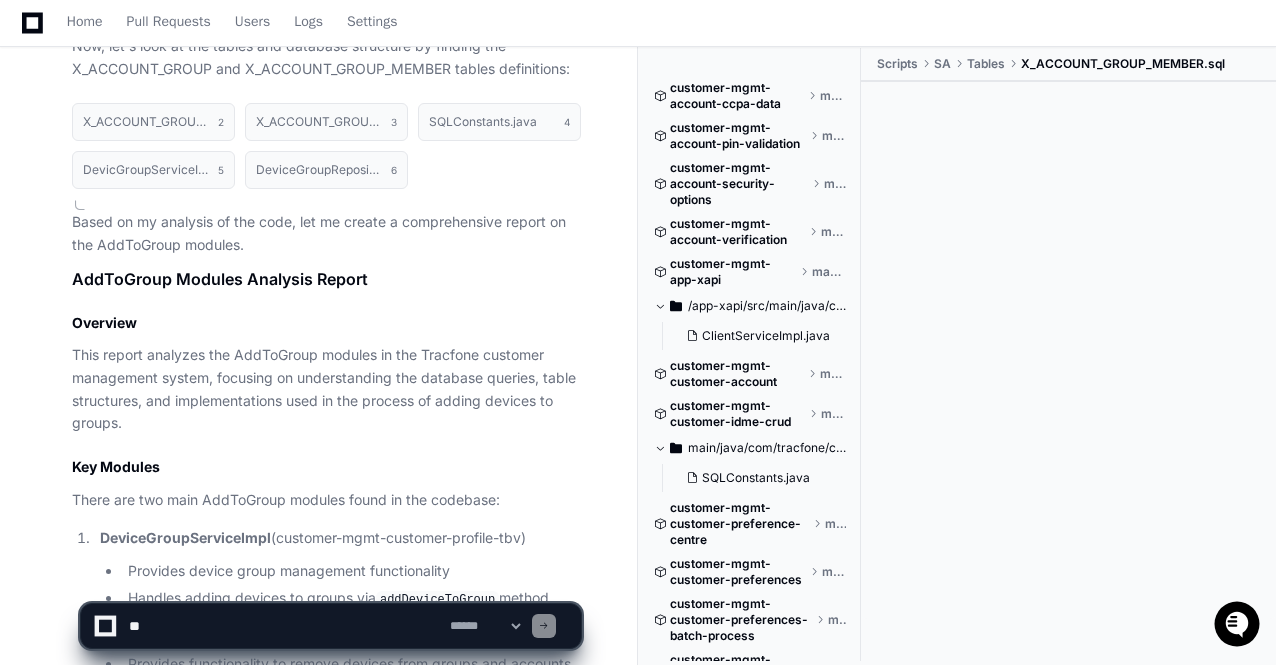 scroll, scrollTop: 7786, scrollLeft: 0, axis: vertical 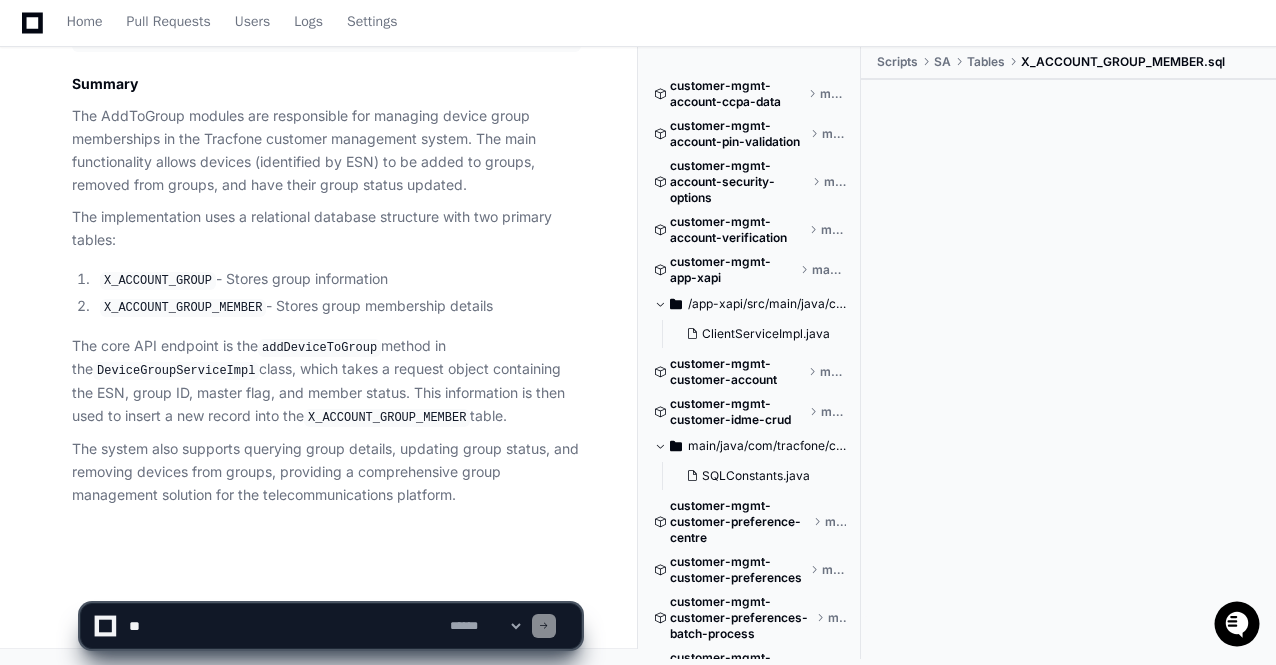 click on "The core API endpoint is the  addDeviceToGroup  method in the  DeviceGroupServiceImpl  class, which takes a request object containing the ESN, group ID, master flag, and member status. This information is then used to insert a new record into the  X_ACCOUNT_GROUP_MEMBER  table." 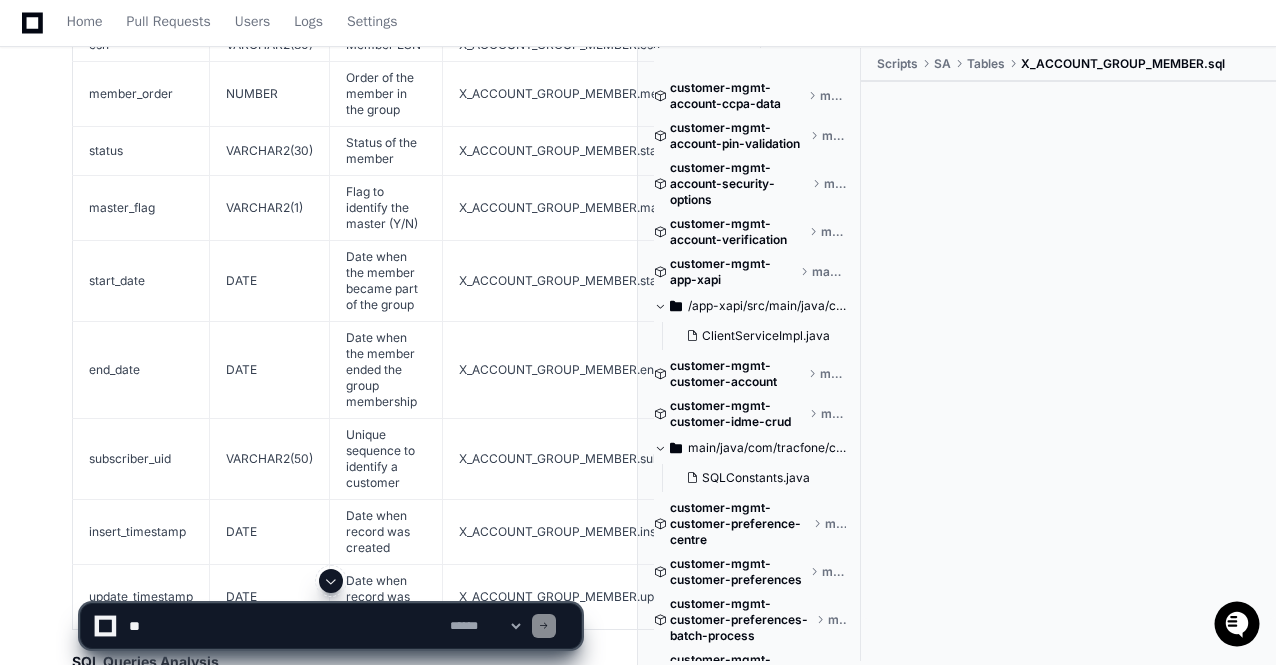 scroll, scrollTop: 3946, scrollLeft: 0, axis: vertical 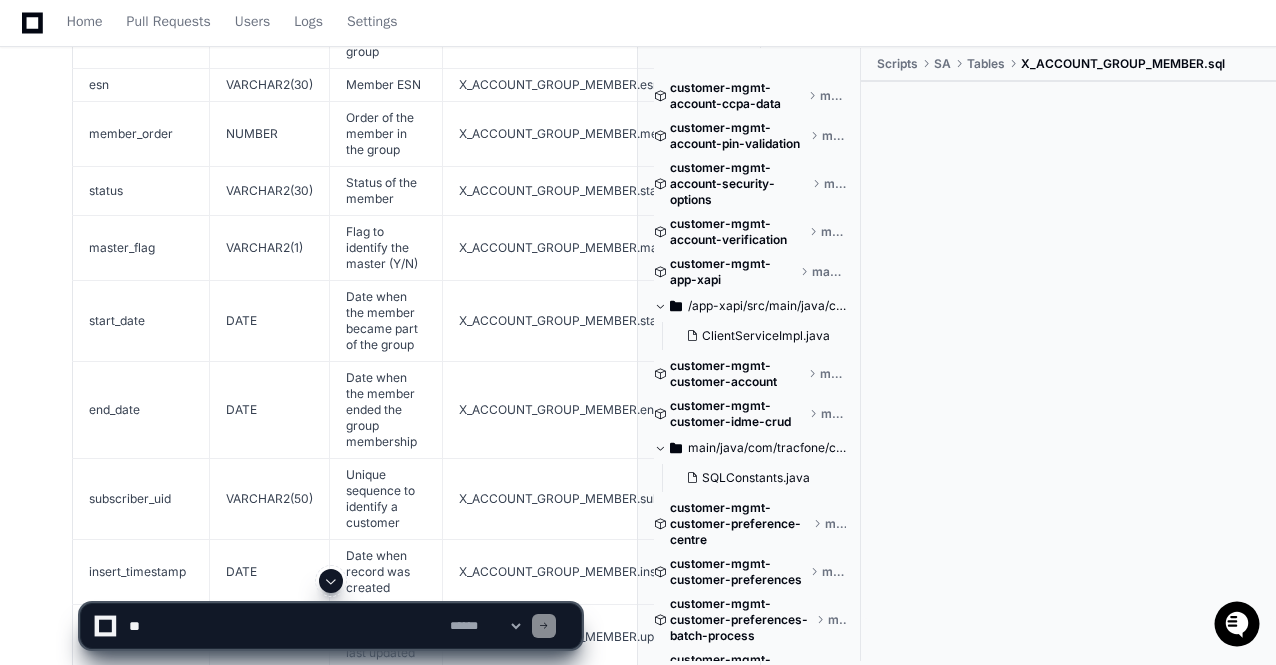 click on "VARCHAR2(50)" 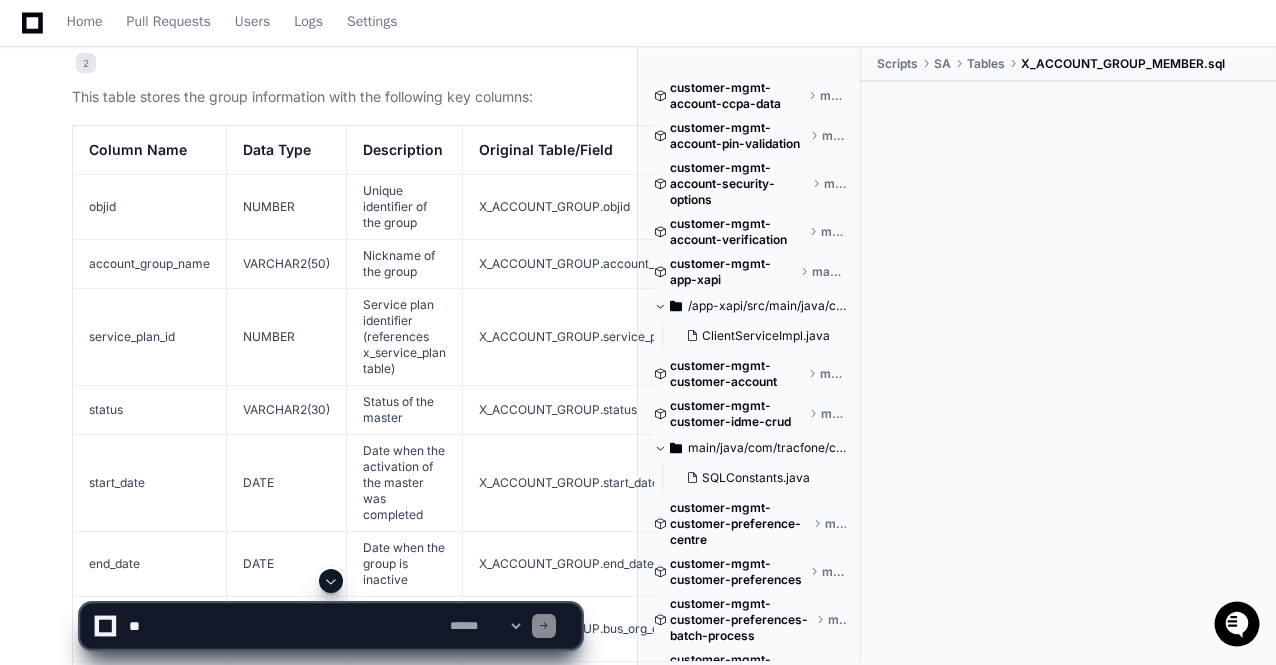 scroll, scrollTop: 2746, scrollLeft: 0, axis: vertical 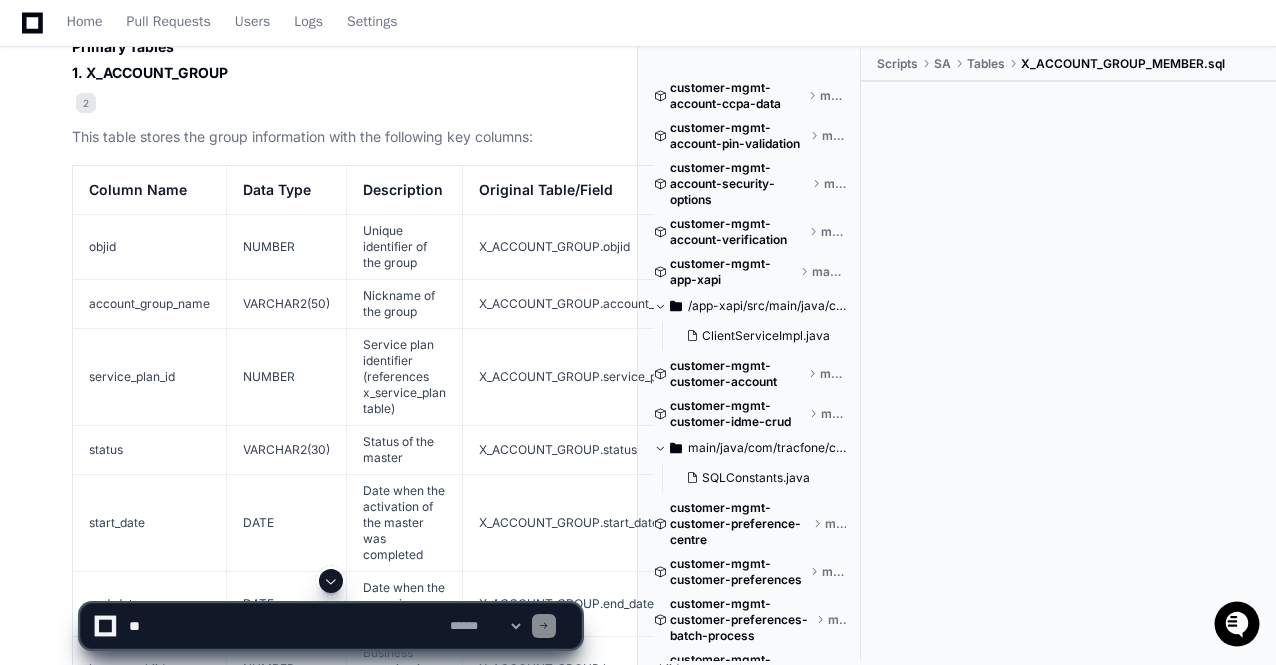 click on "This table stores the group information with the following key columns:" 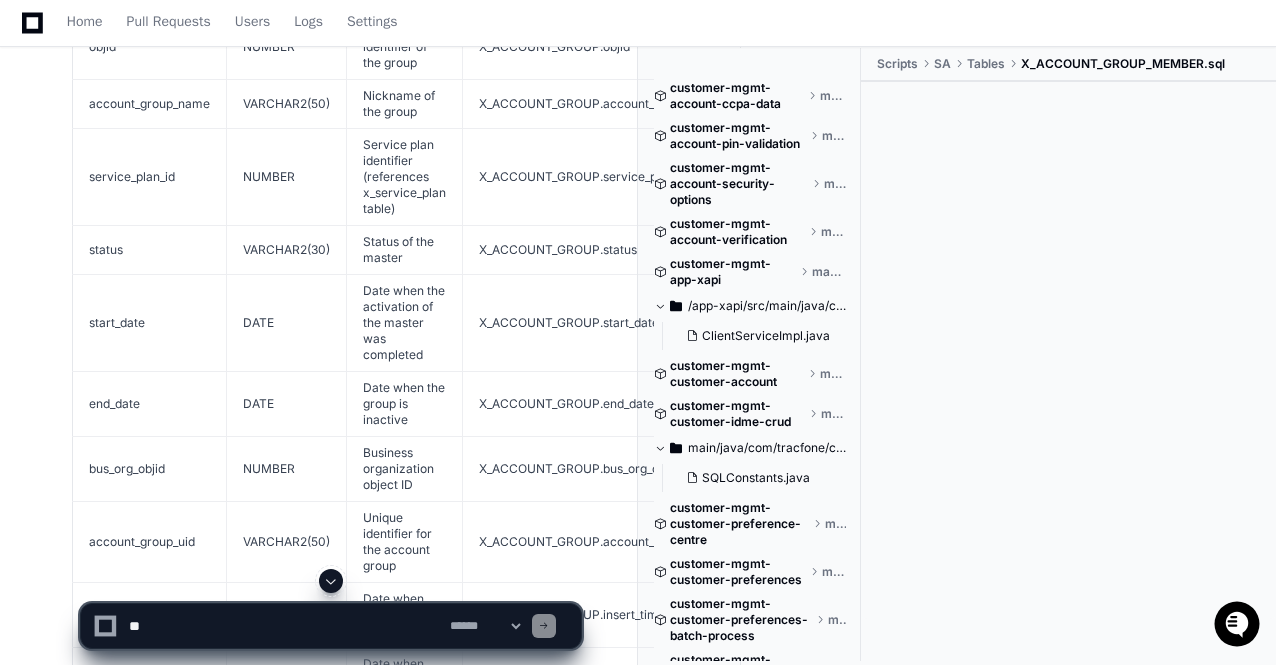 scroll, scrollTop: 2986, scrollLeft: 0, axis: vertical 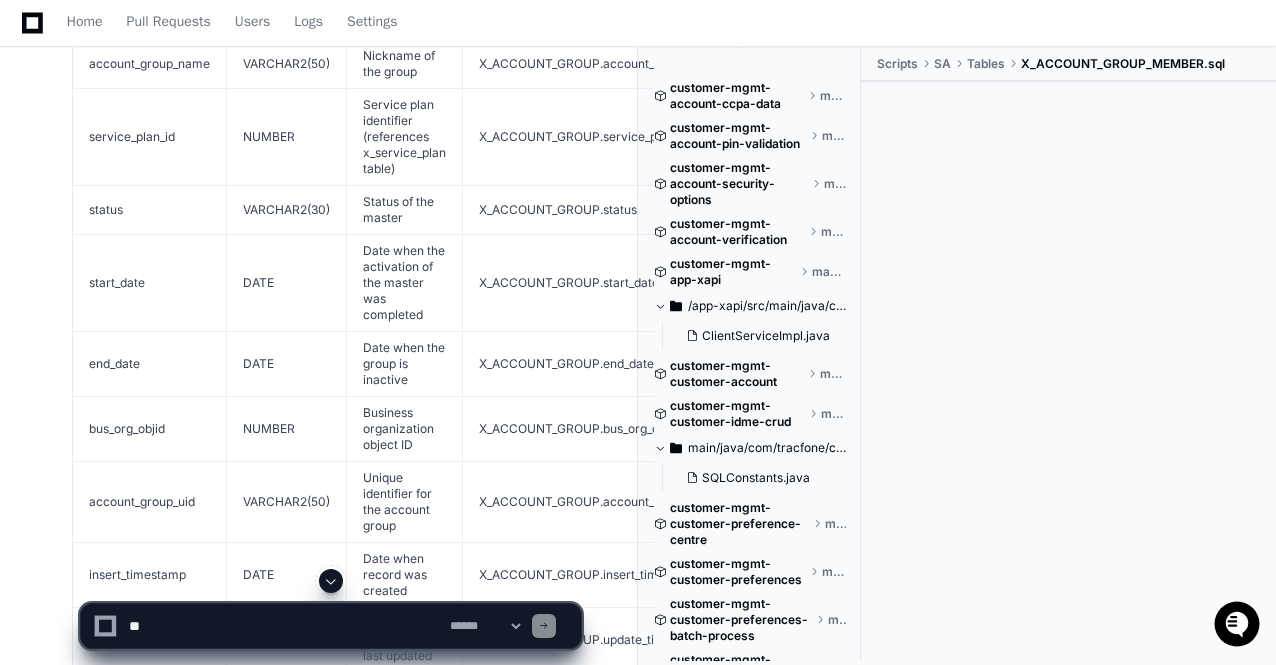 click 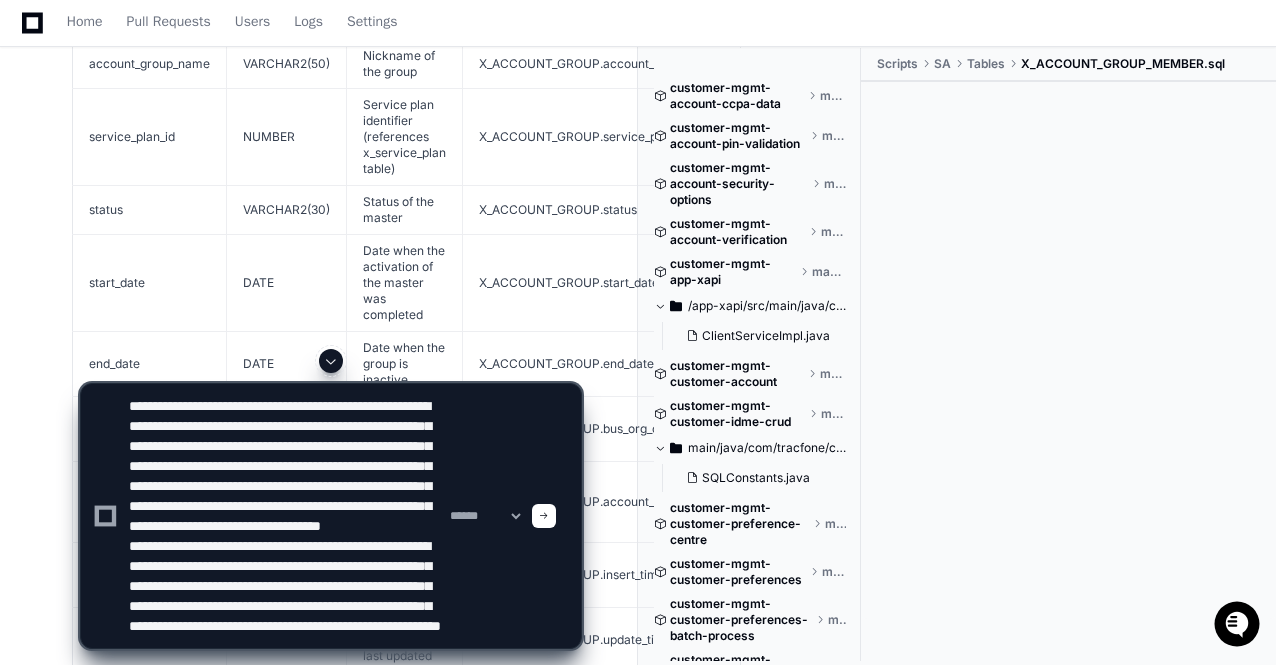 scroll, scrollTop: 13, scrollLeft: 0, axis: vertical 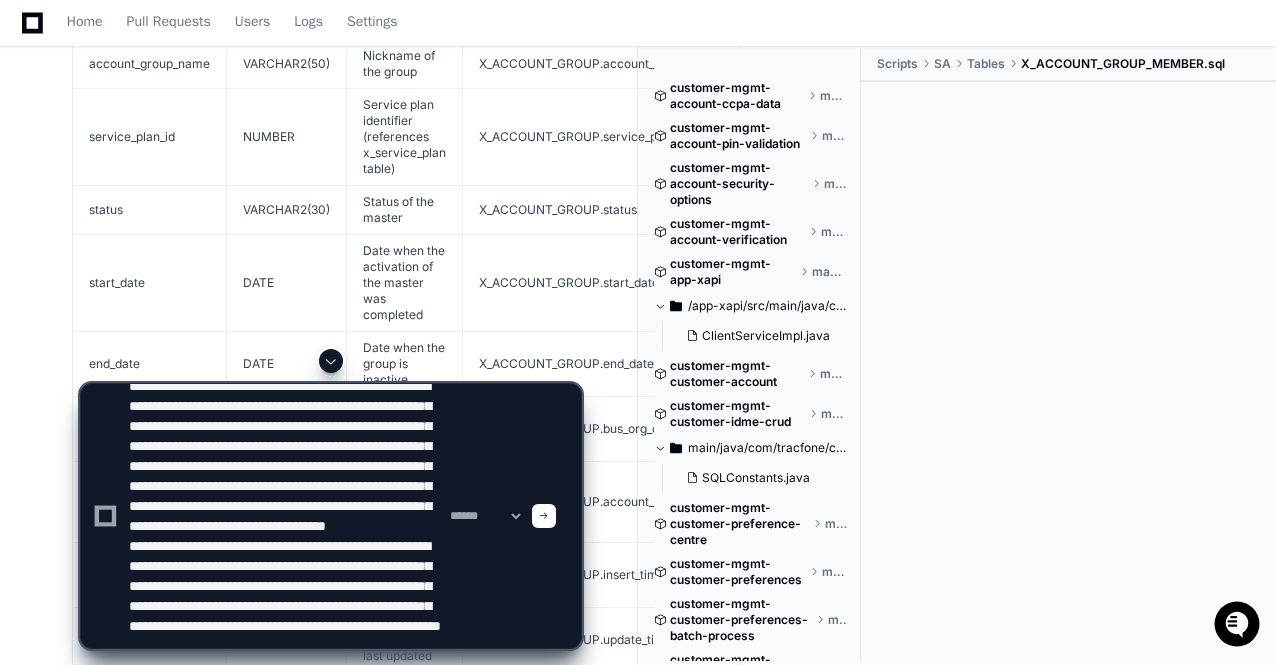type on "**********" 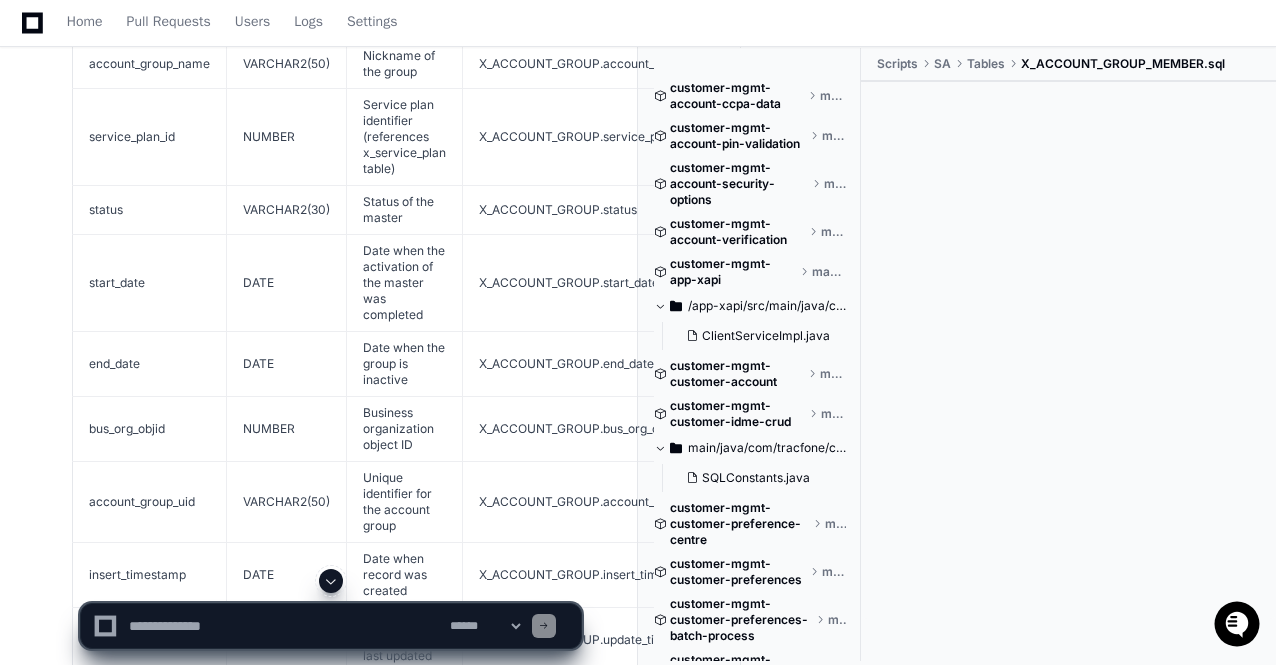 scroll, scrollTop: 0, scrollLeft: 0, axis: both 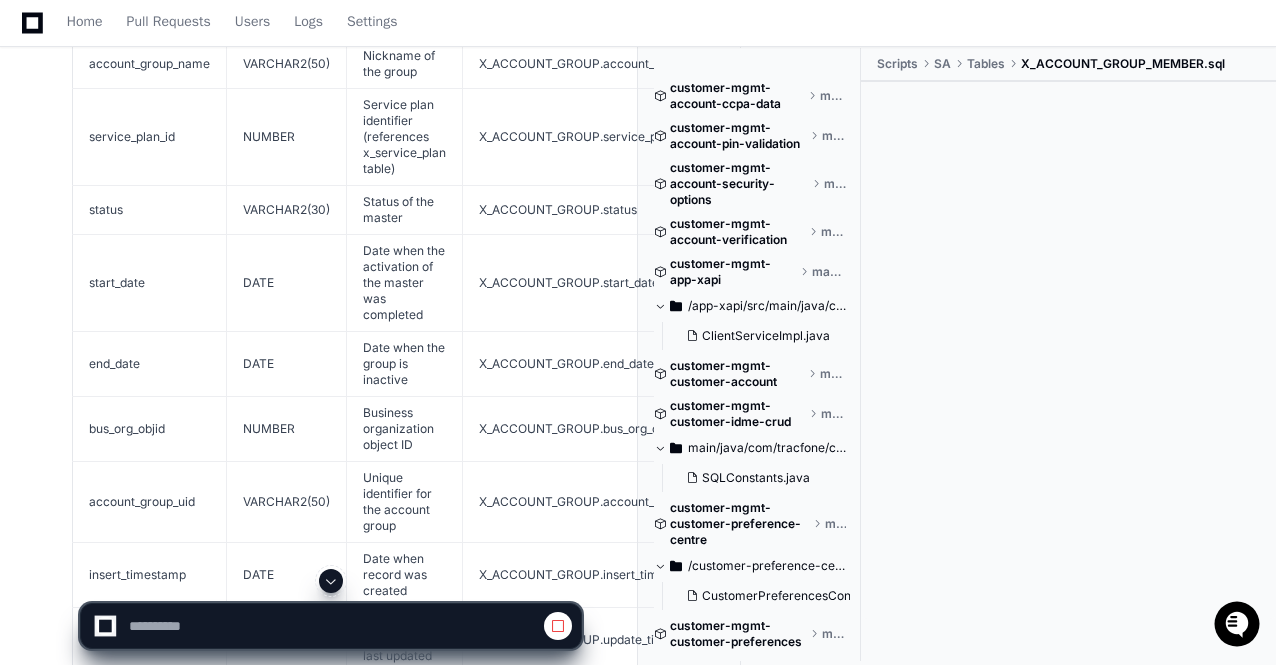 click 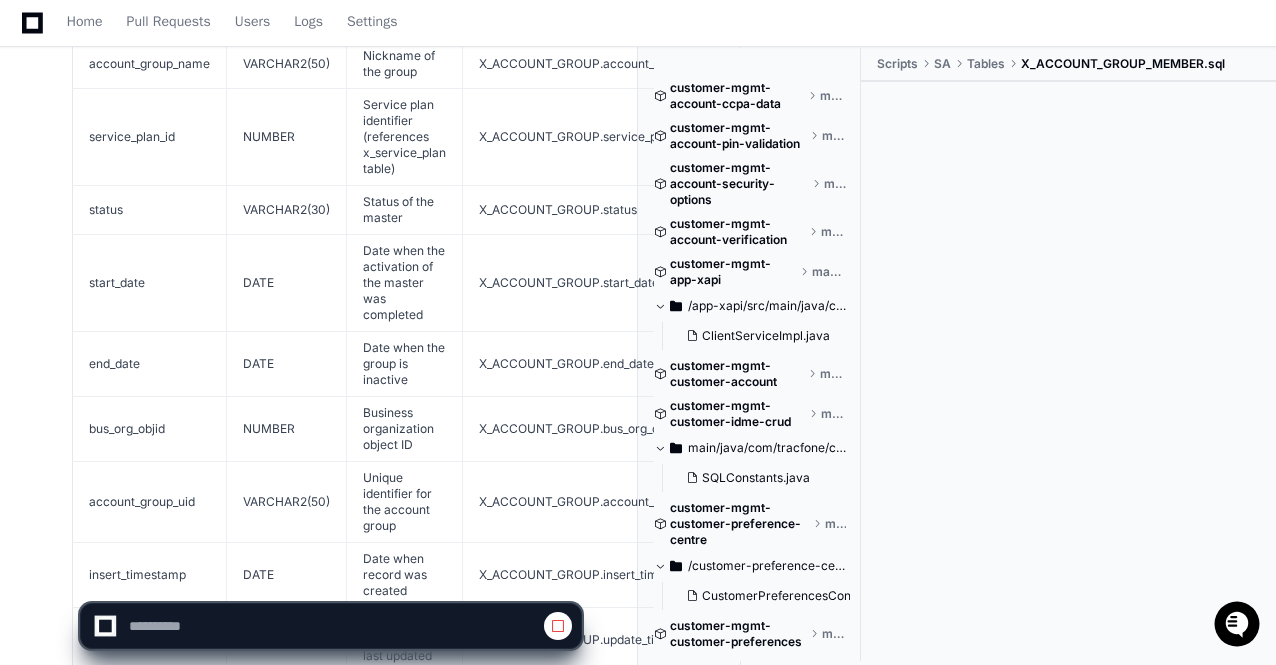 scroll, scrollTop: 9225, scrollLeft: 0, axis: vertical 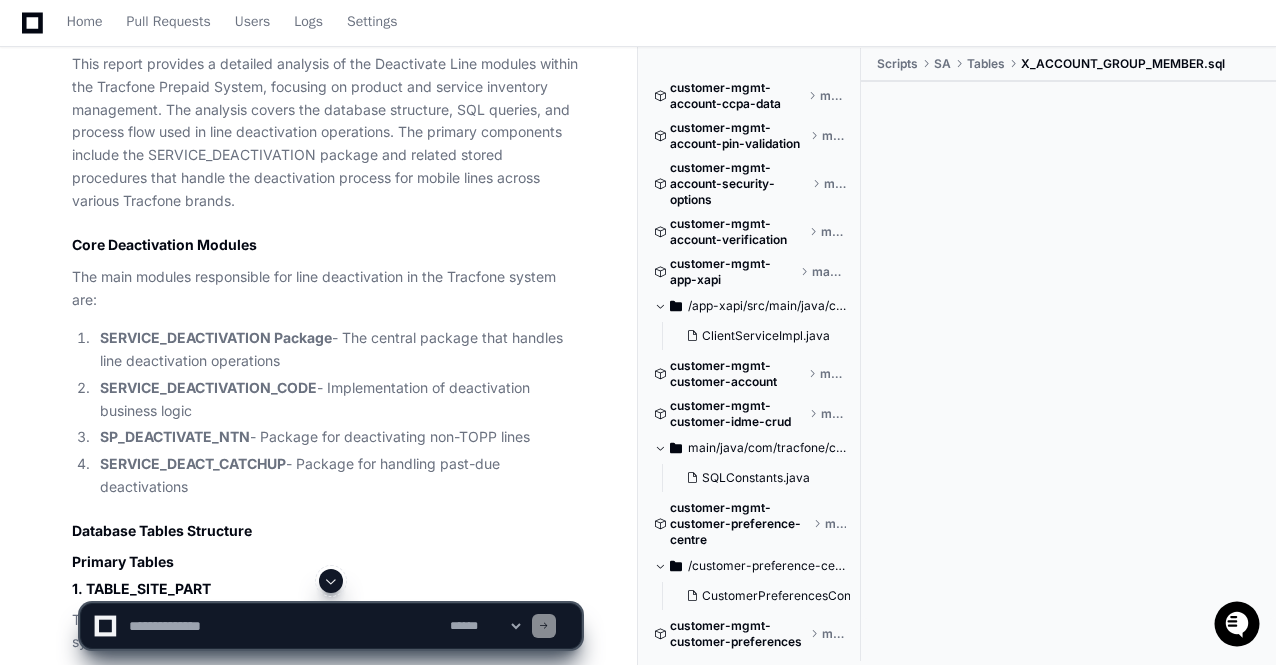 click 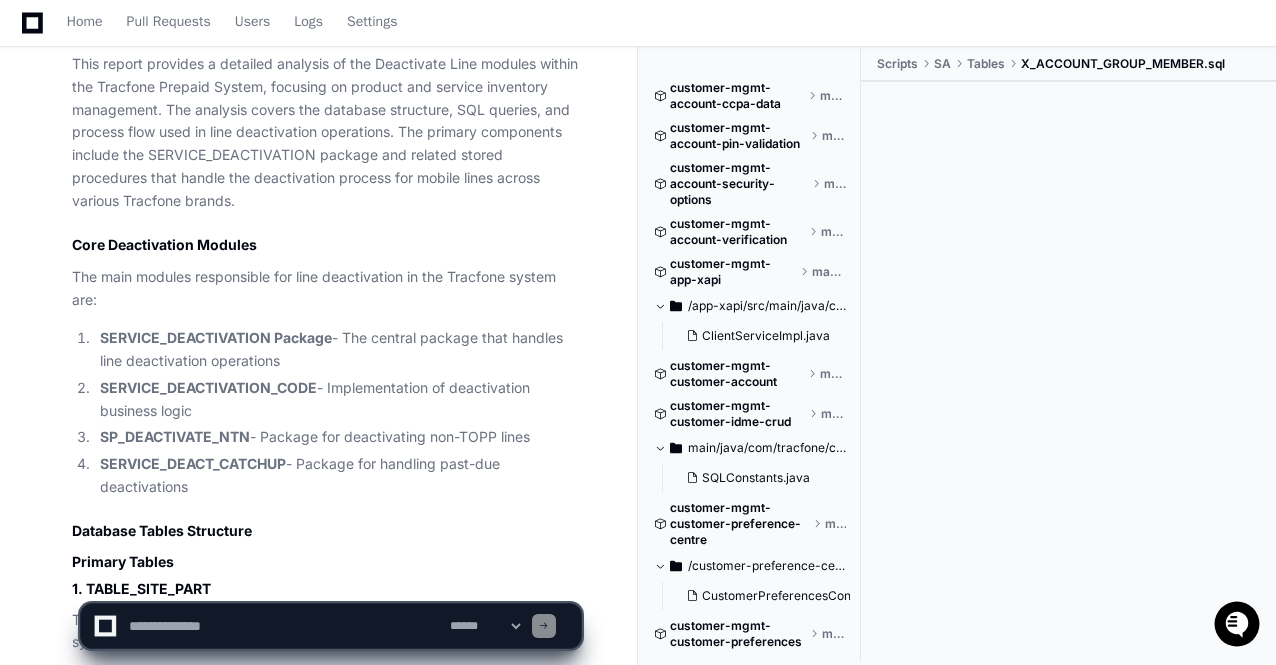 scroll, scrollTop: 11080, scrollLeft: 0, axis: vertical 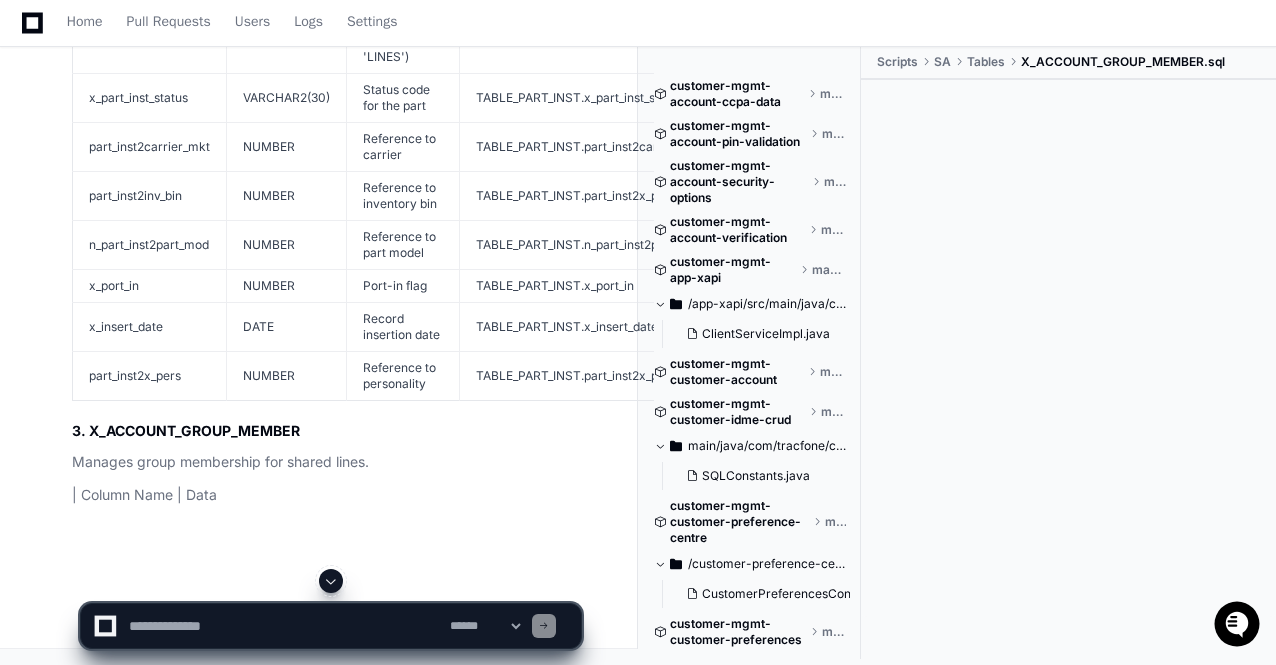 click 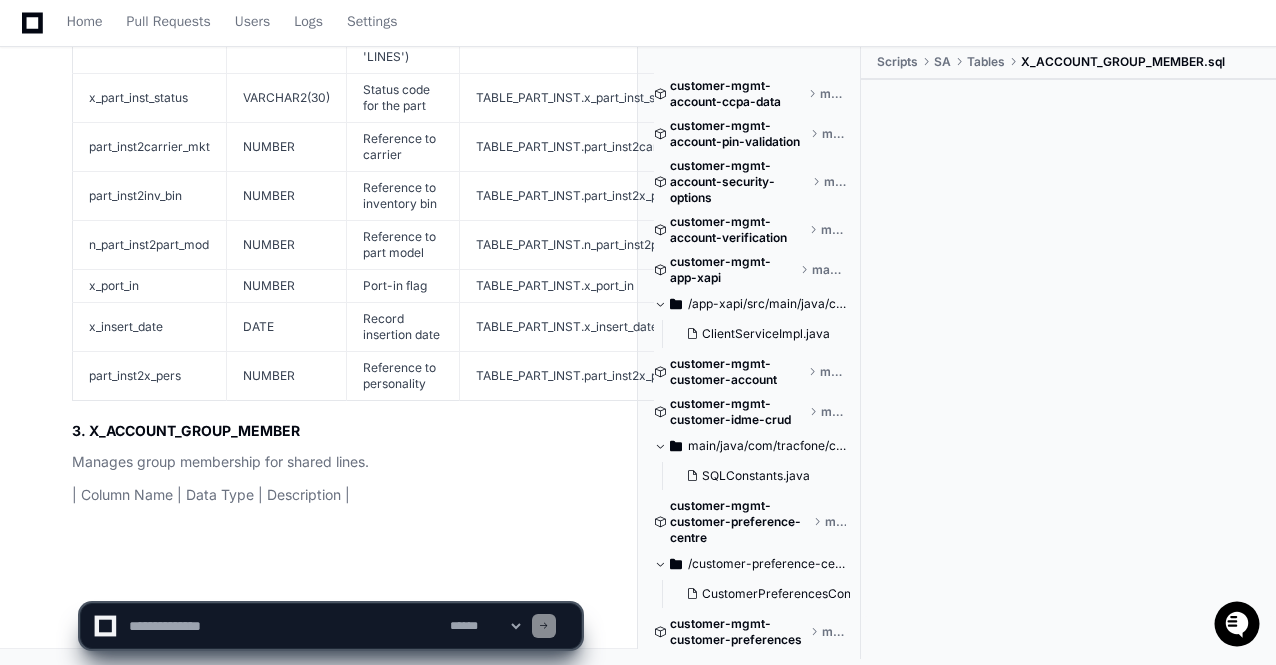 scroll, scrollTop: 11407, scrollLeft: 0, axis: vertical 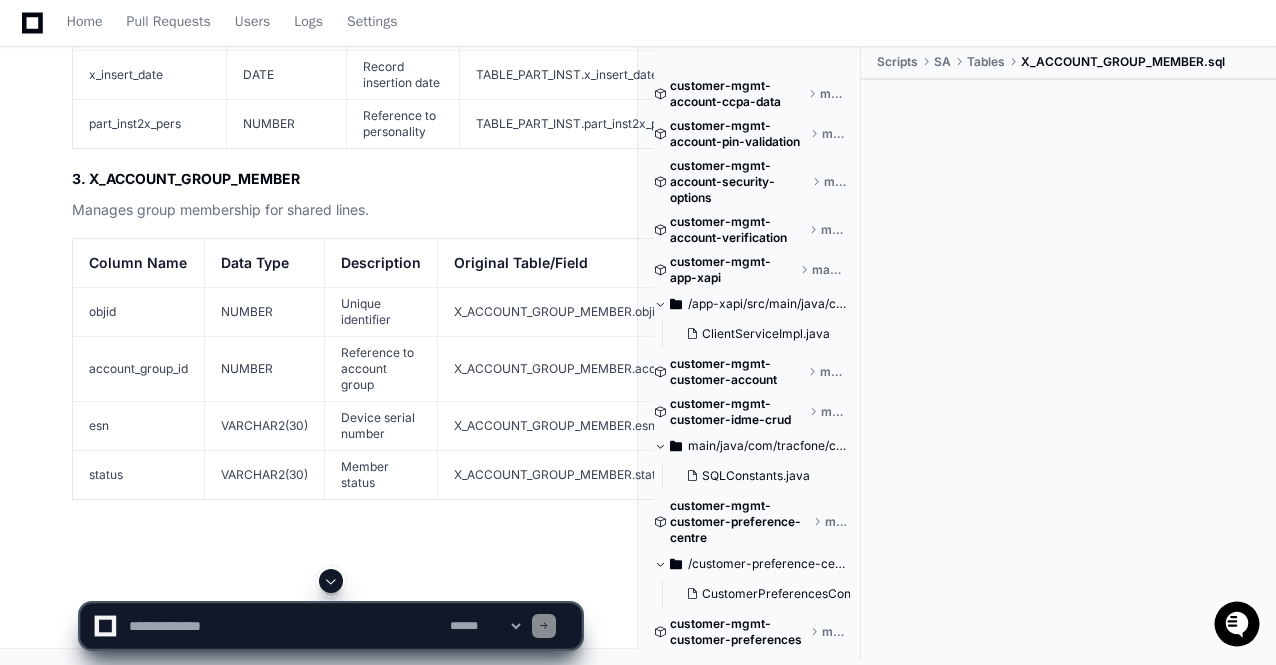 click 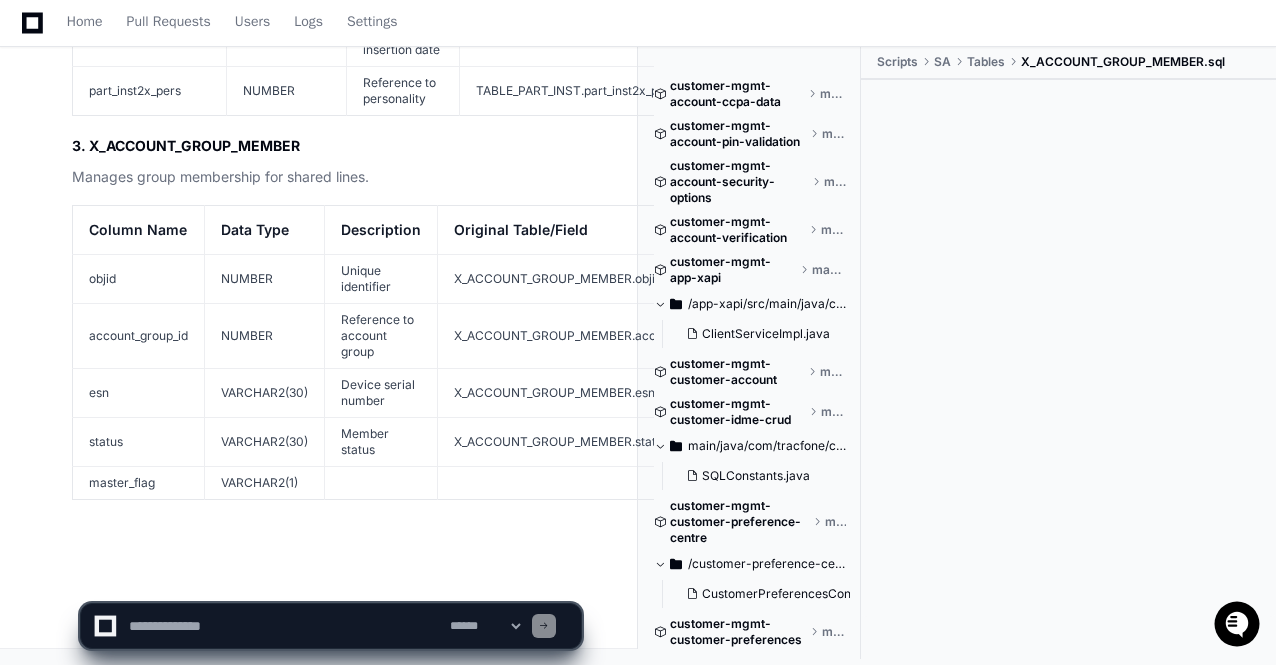 scroll, scrollTop: 11689, scrollLeft: 0, axis: vertical 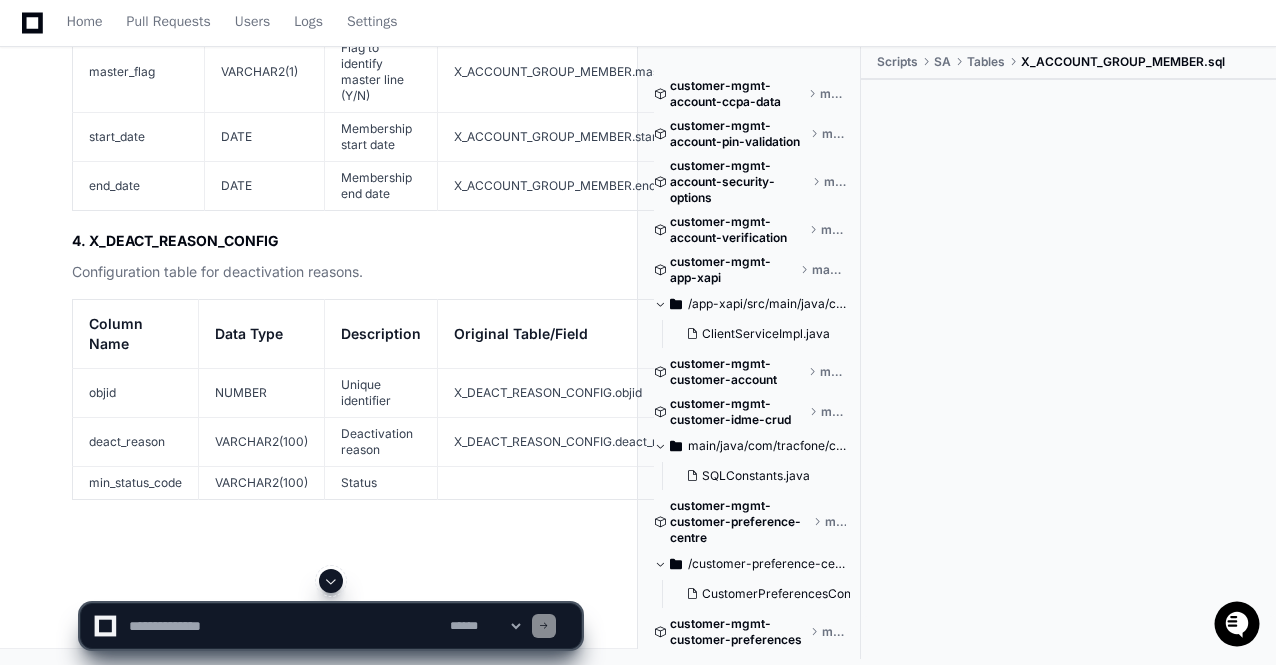 click 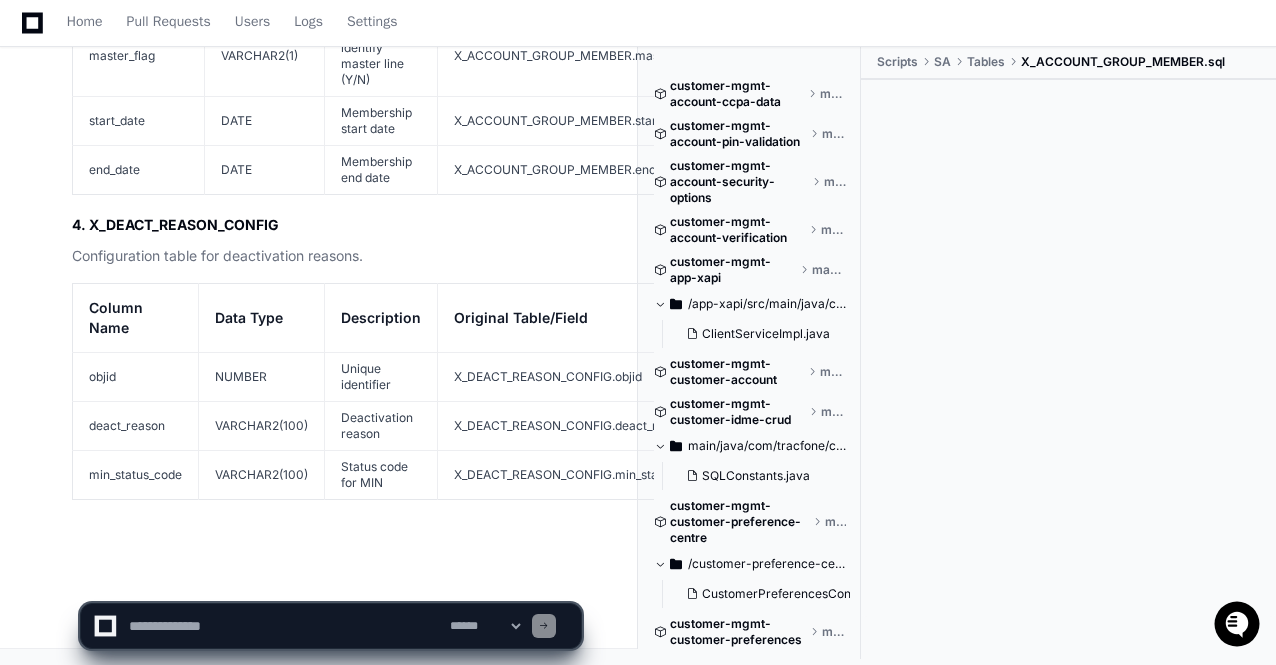 scroll, scrollTop: 12138, scrollLeft: 0, axis: vertical 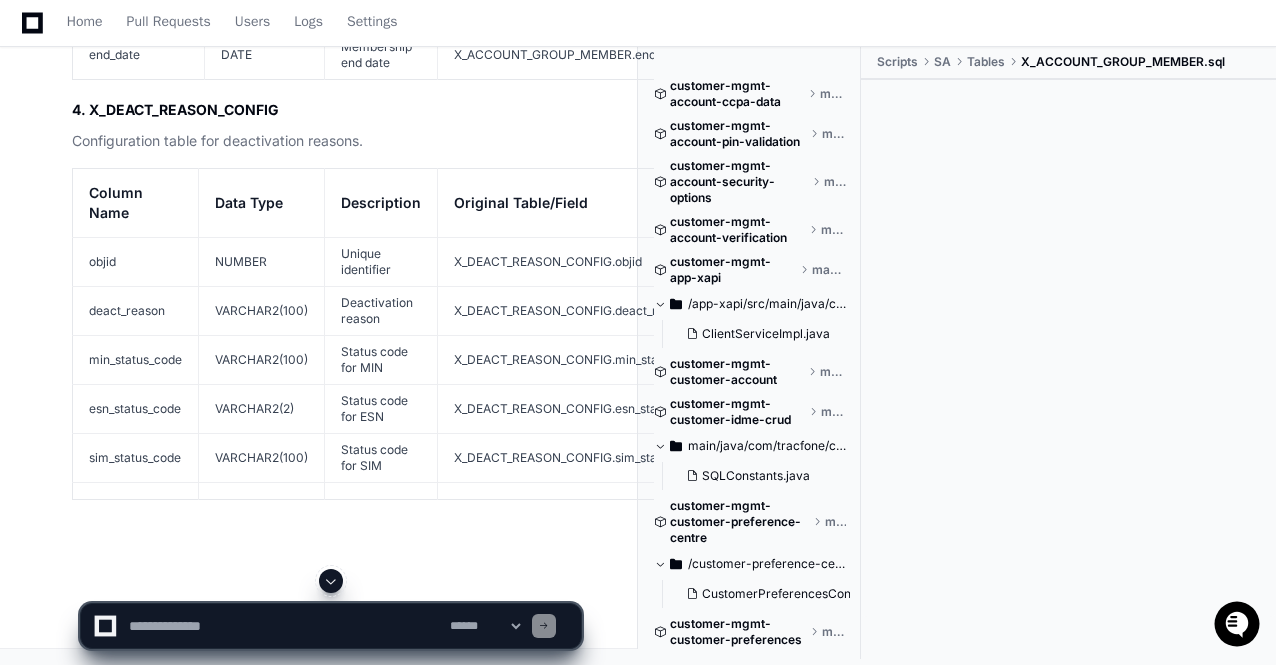 click 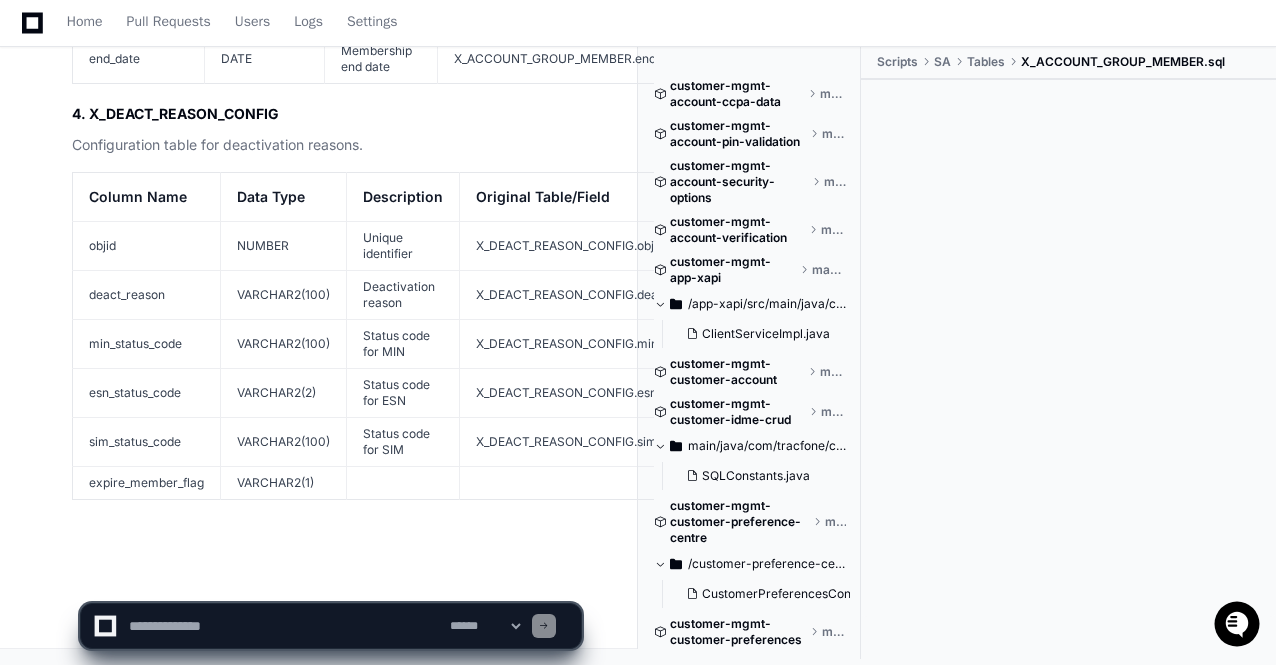 scroll, scrollTop: 12248, scrollLeft: 0, axis: vertical 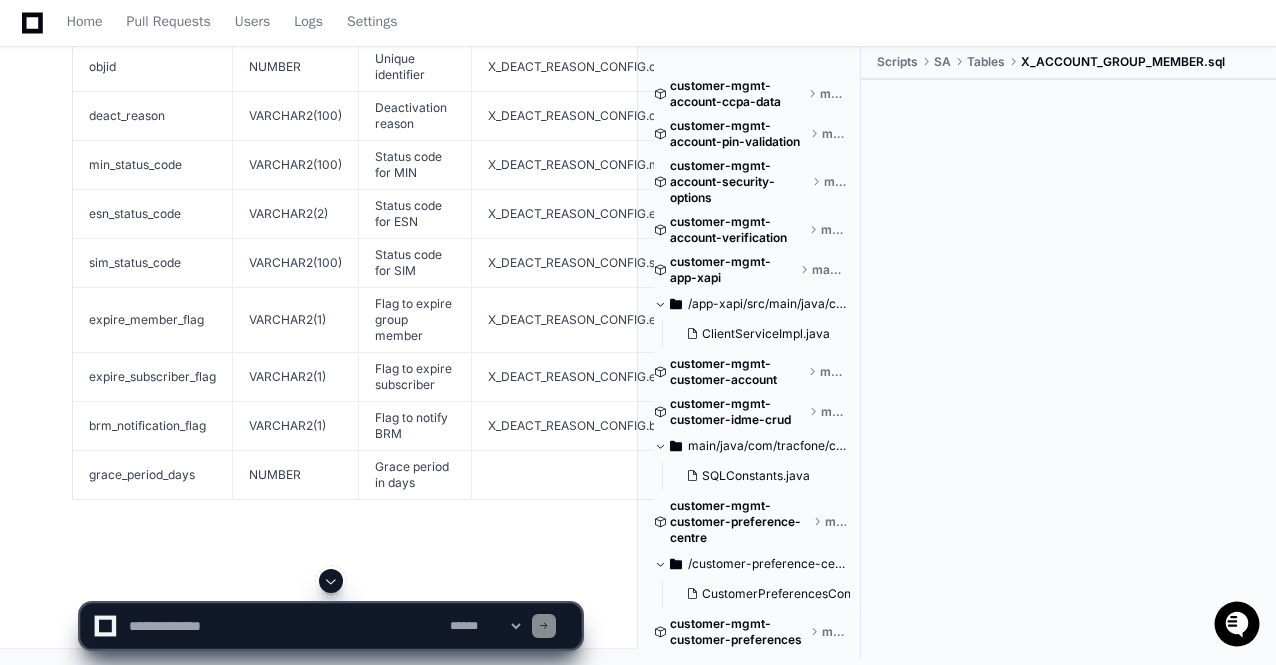 click 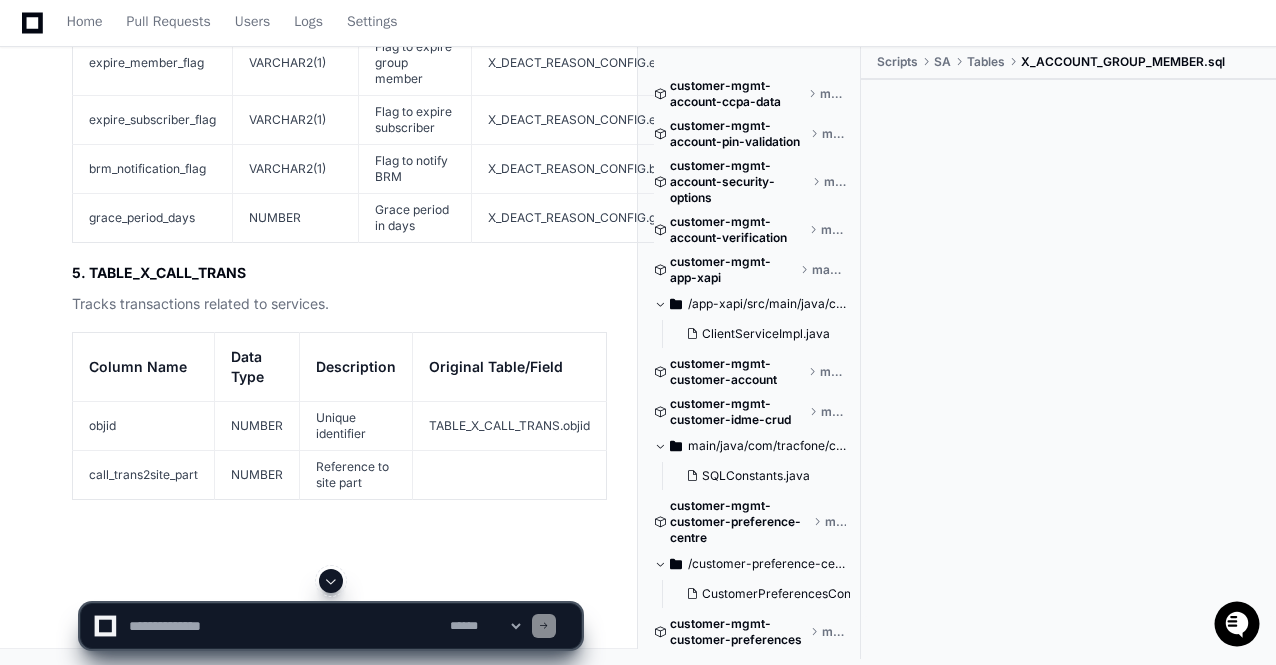click 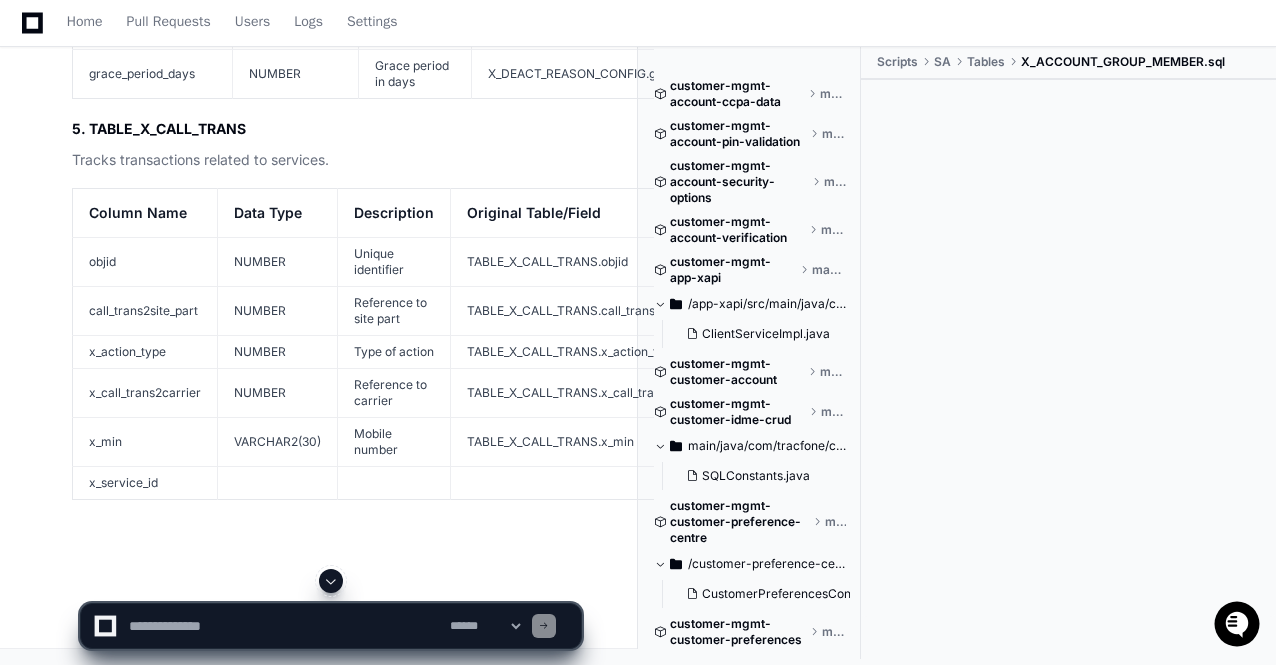 click 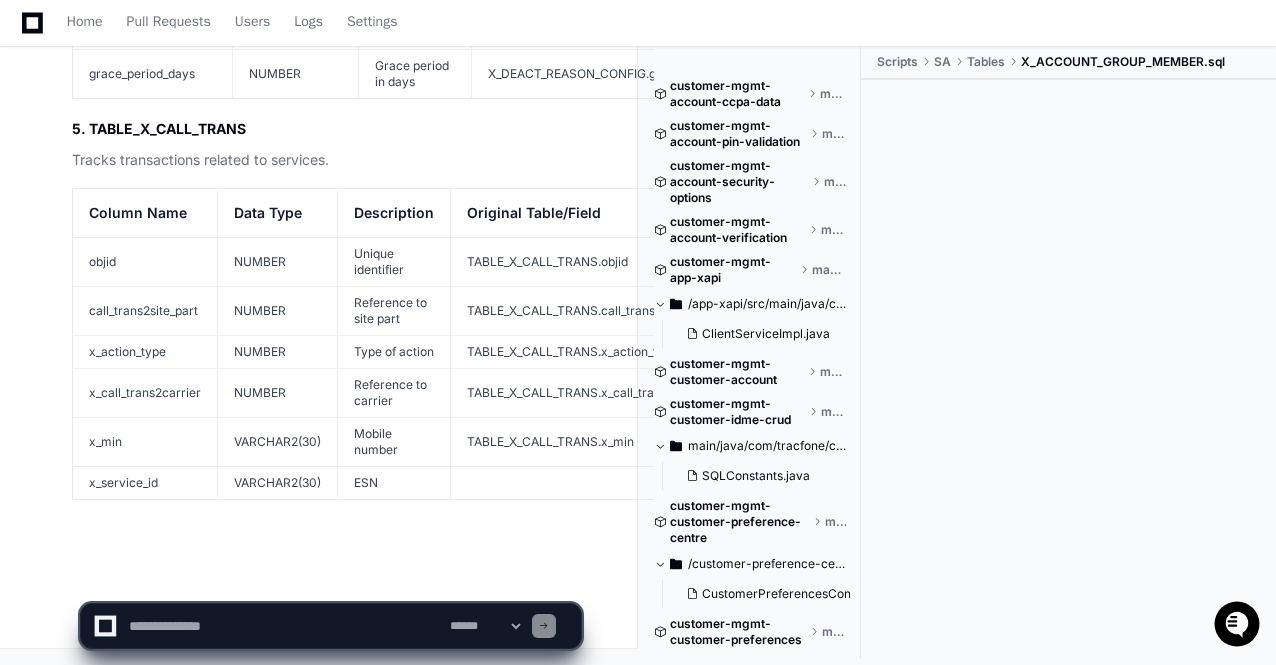 scroll, scrollTop: 12840, scrollLeft: 0, axis: vertical 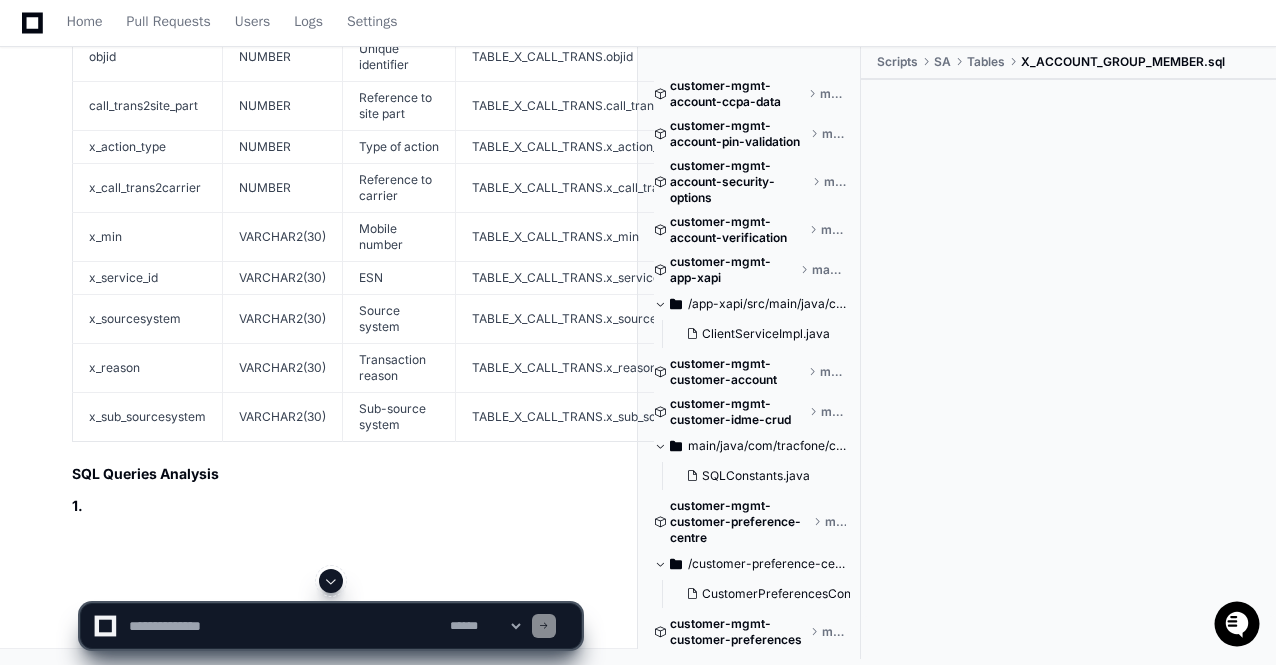 click 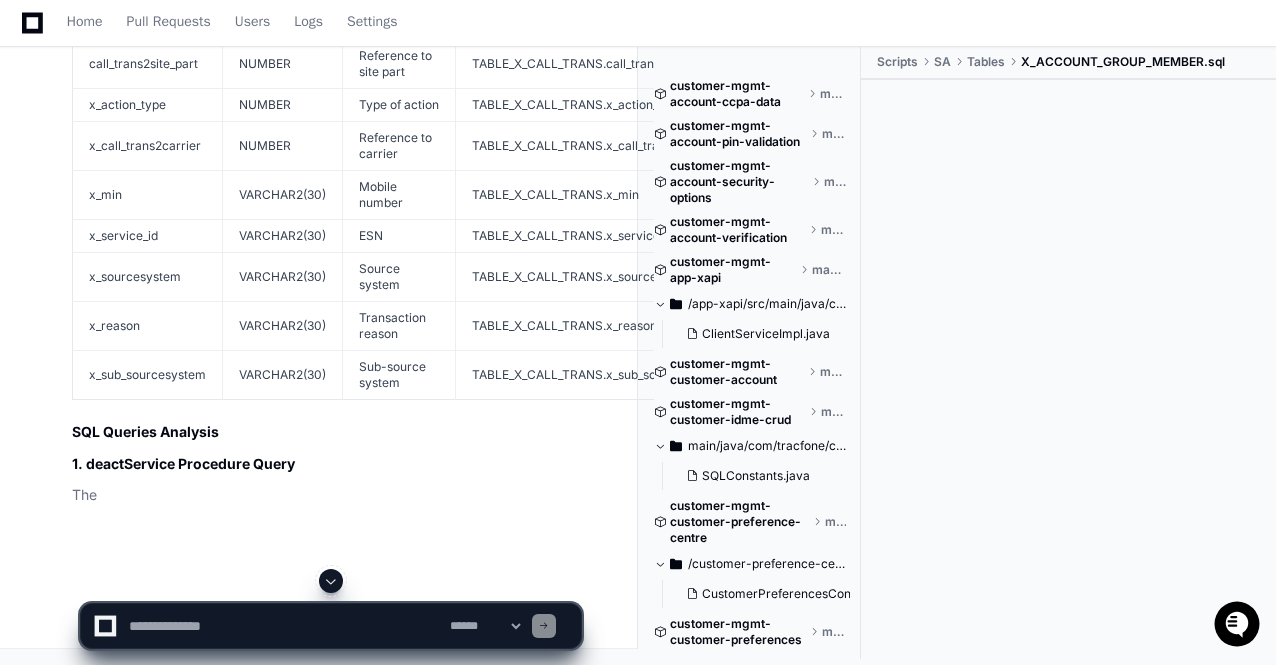scroll, scrollTop: 13044, scrollLeft: 0, axis: vertical 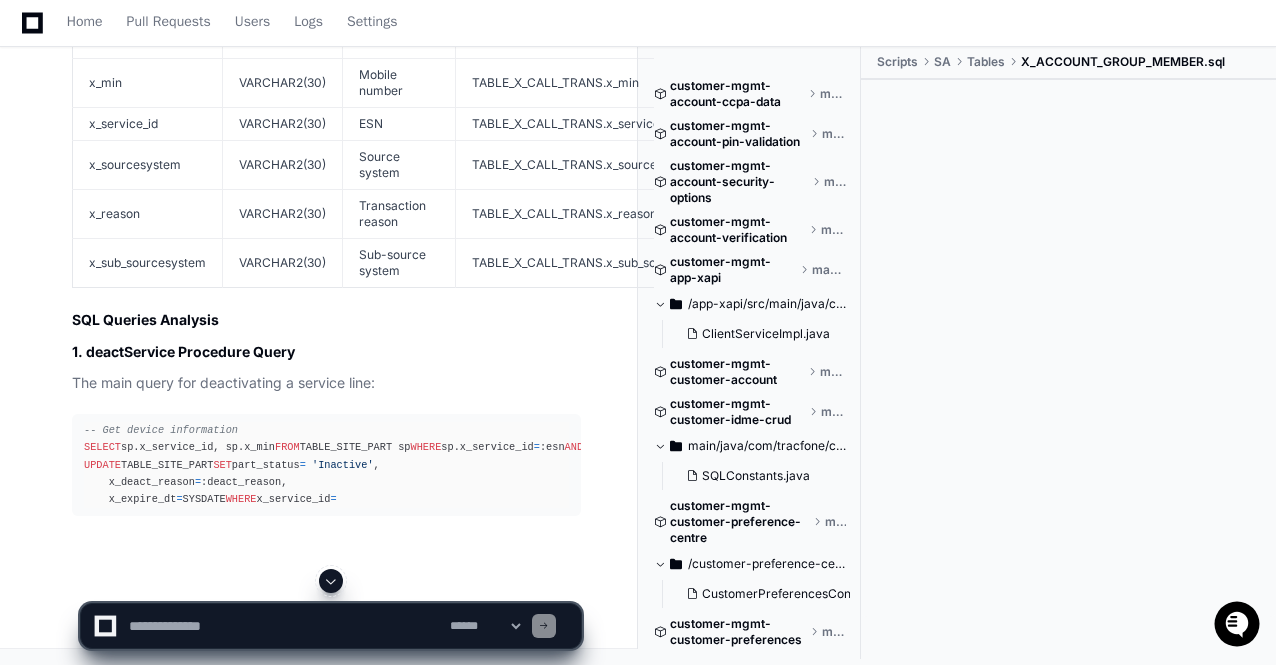 click 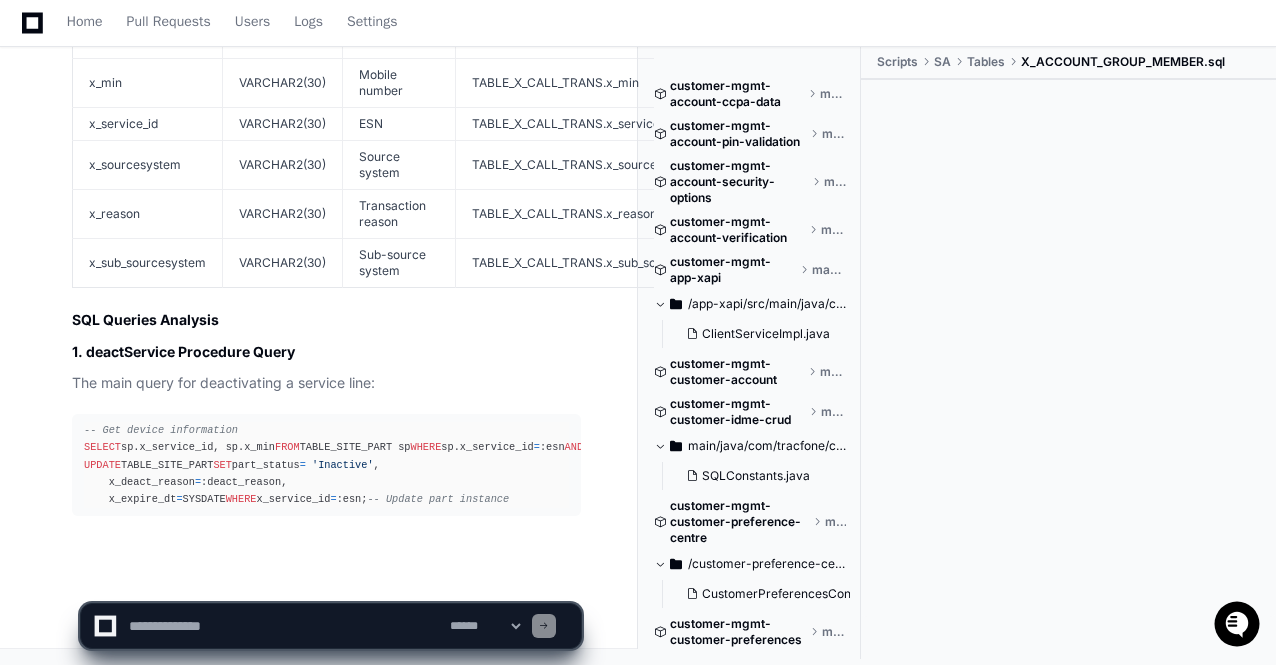 scroll, scrollTop: 13352, scrollLeft: 0, axis: vertical 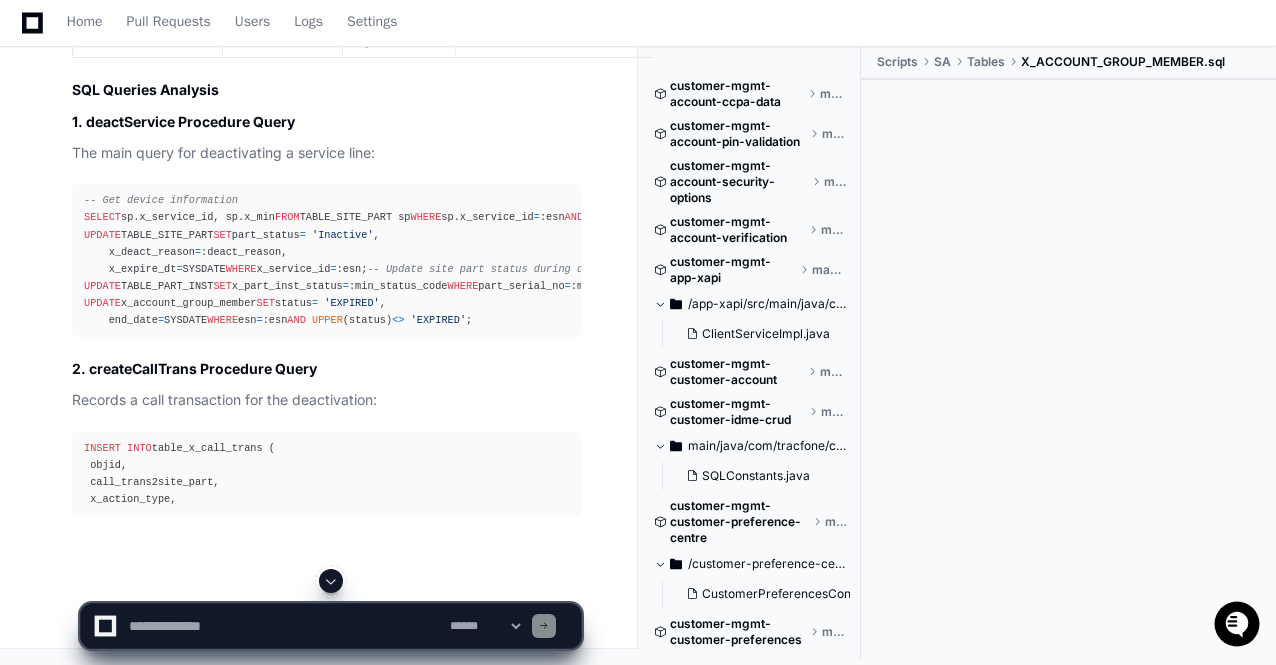 click 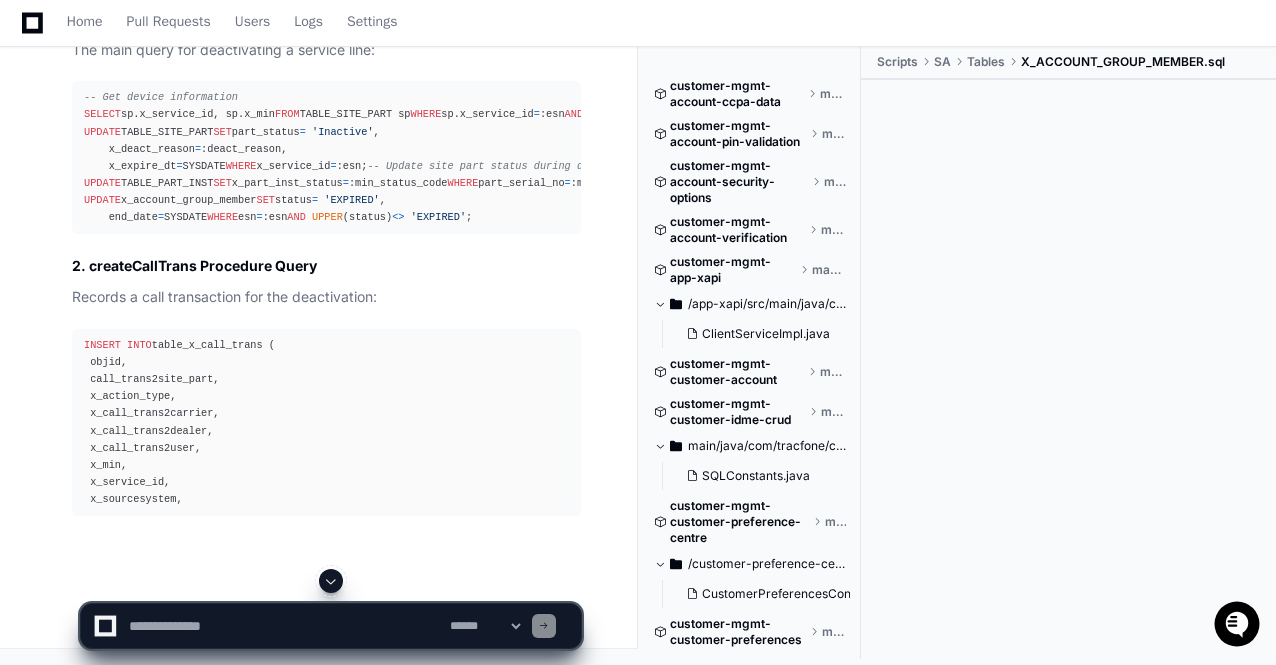 click 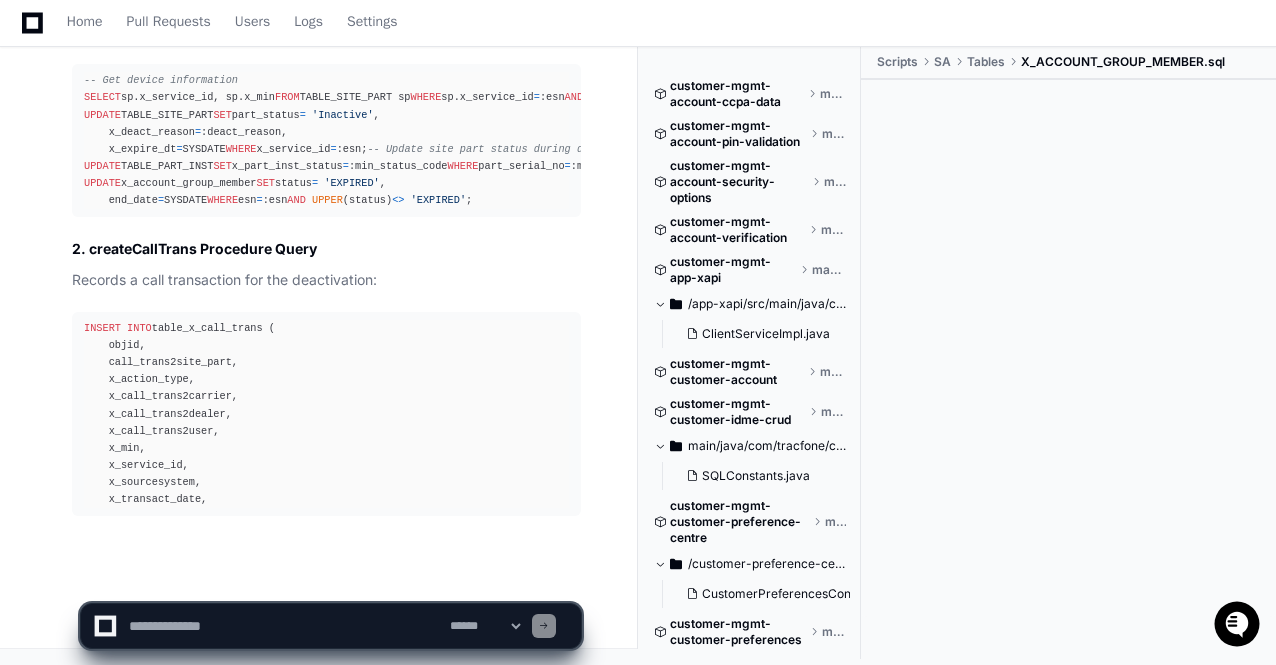 scroll, scrollTop: 13823, scrollLeft: 0, axis: vertical 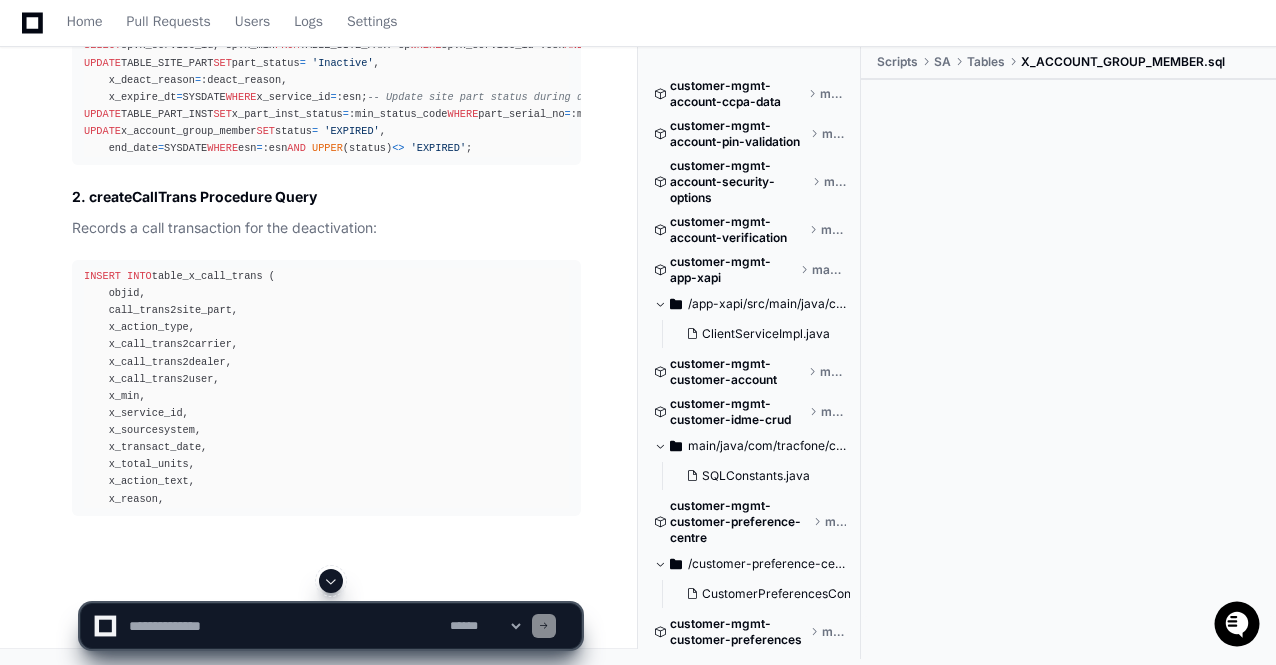 click 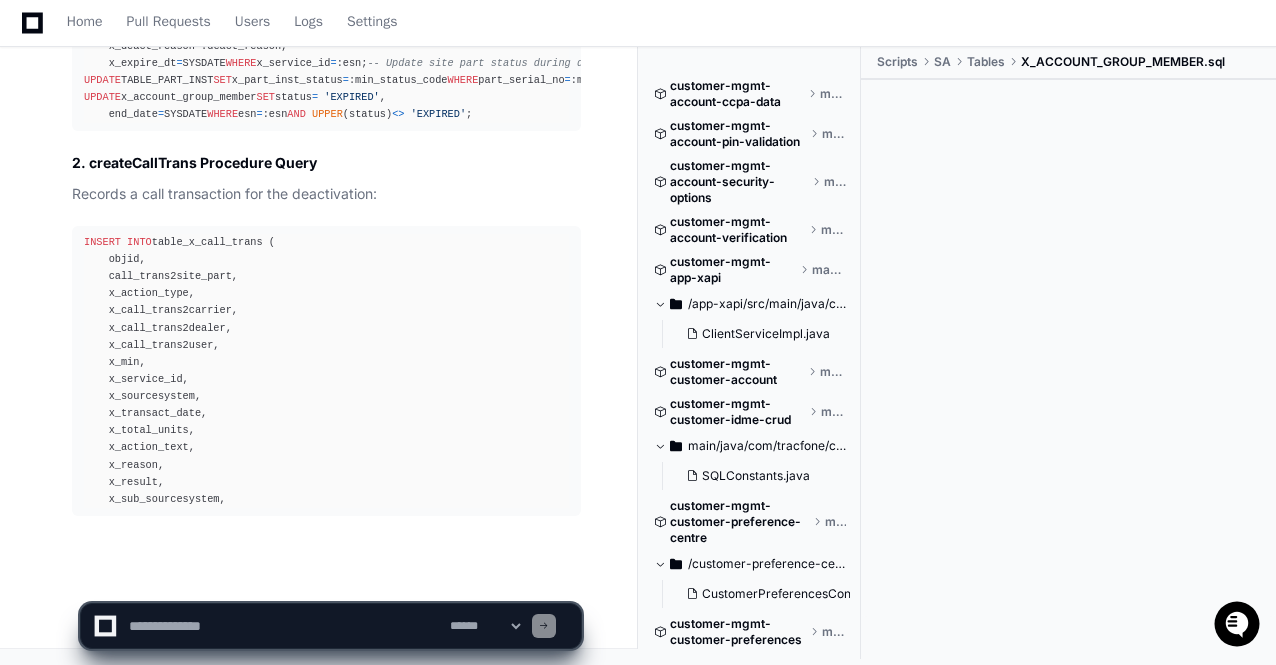 scroll, scrollTop: 13908, scrollLeft: 0, axis: vertical 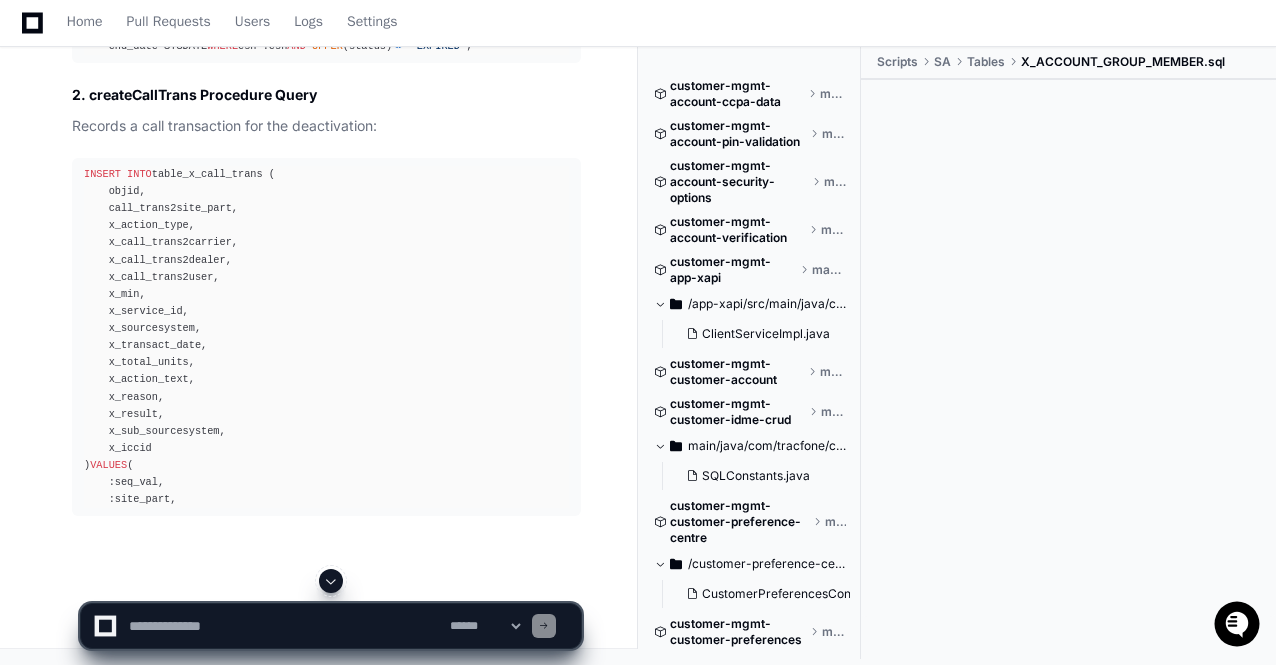 click 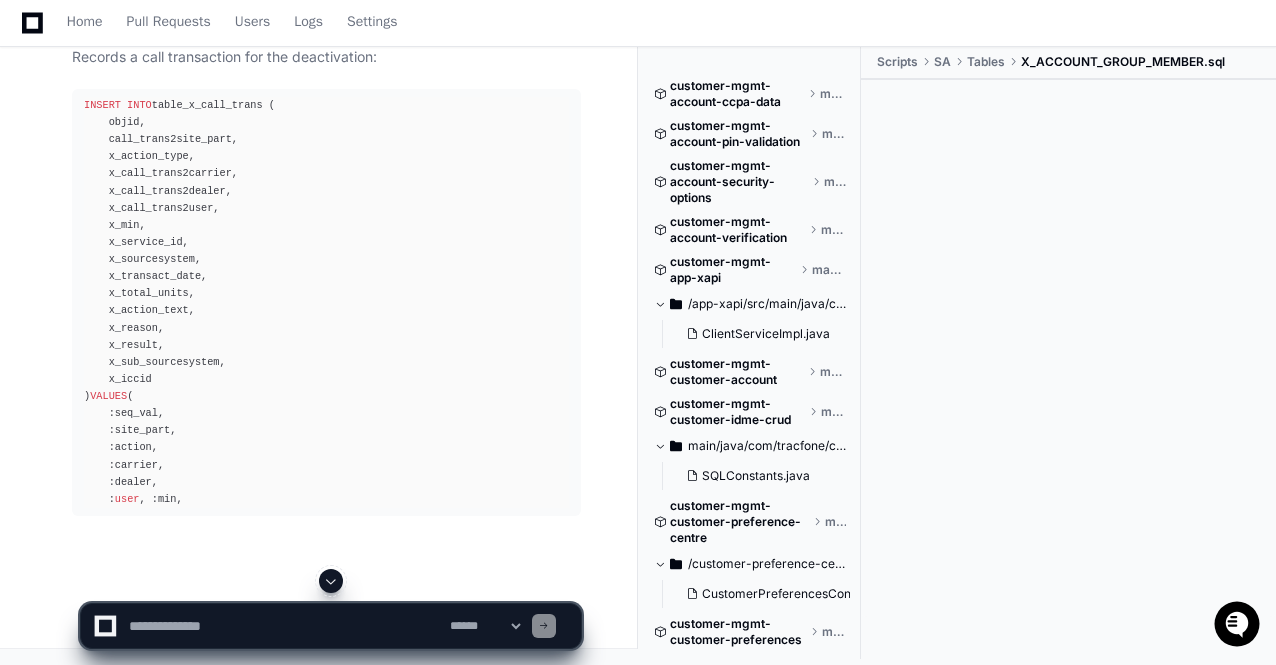 click 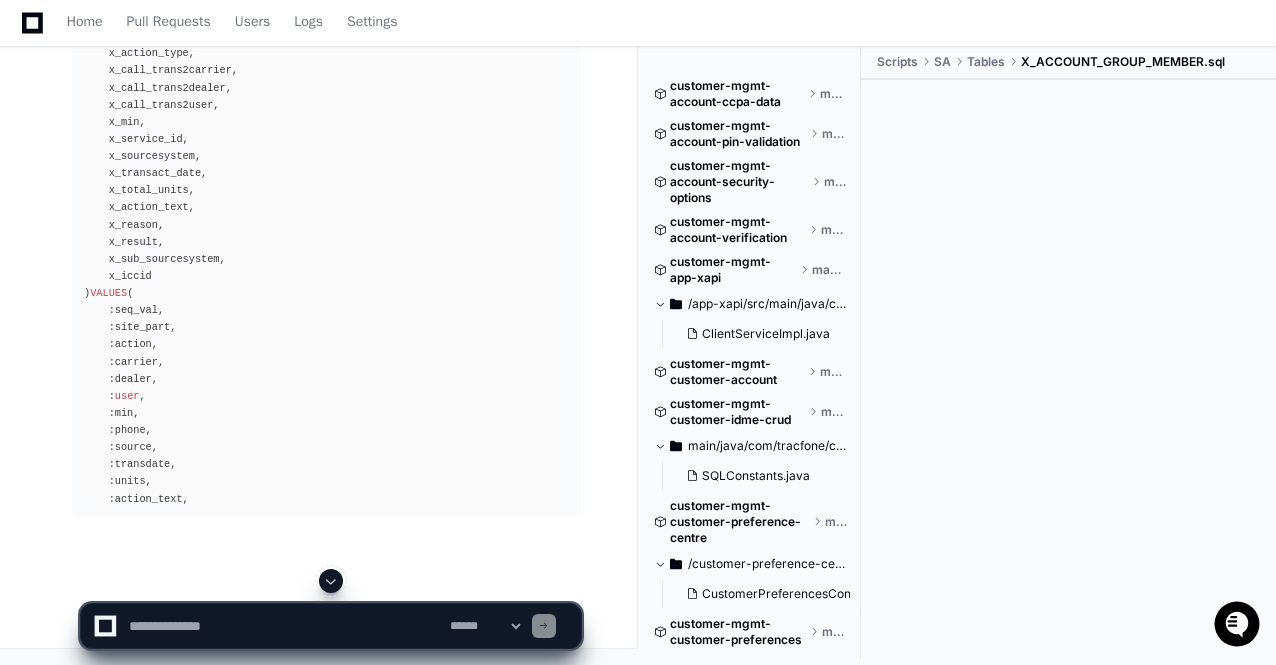 click 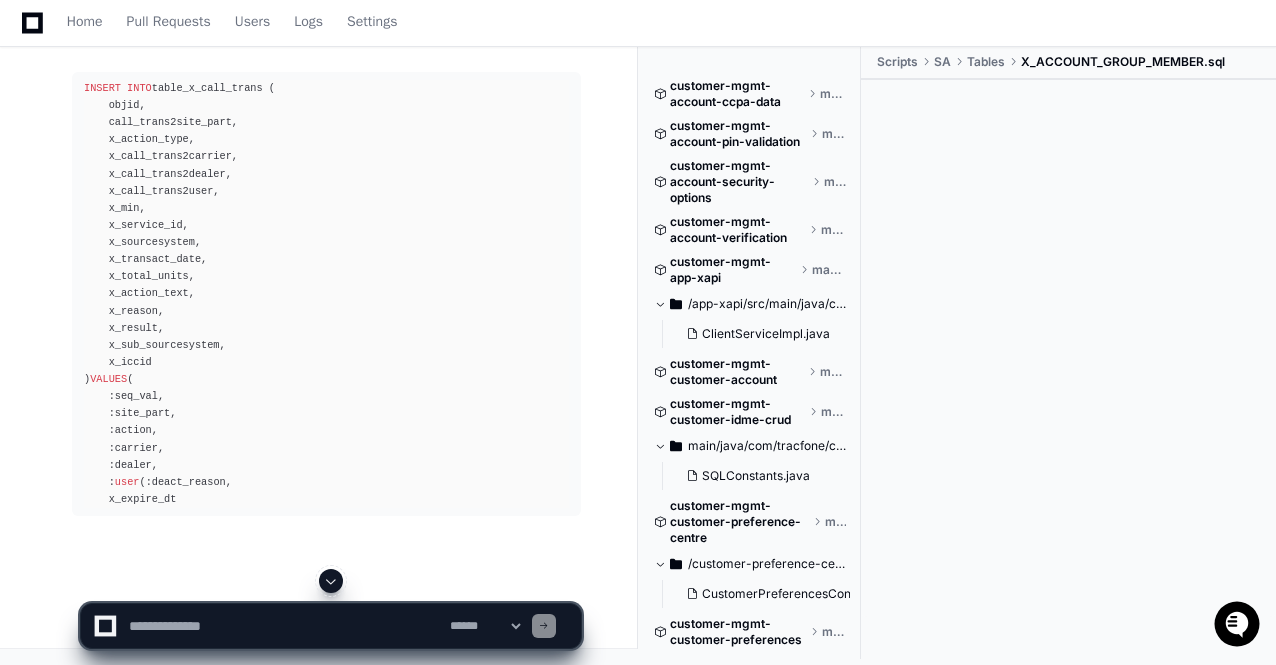 click 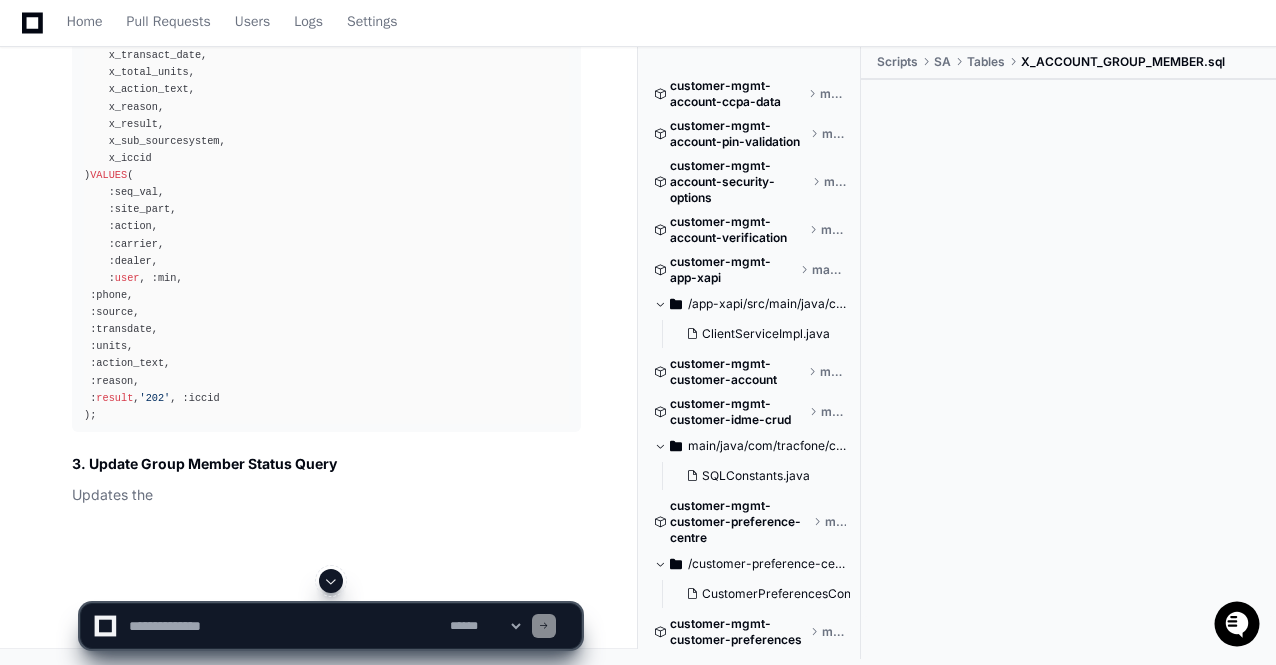 click 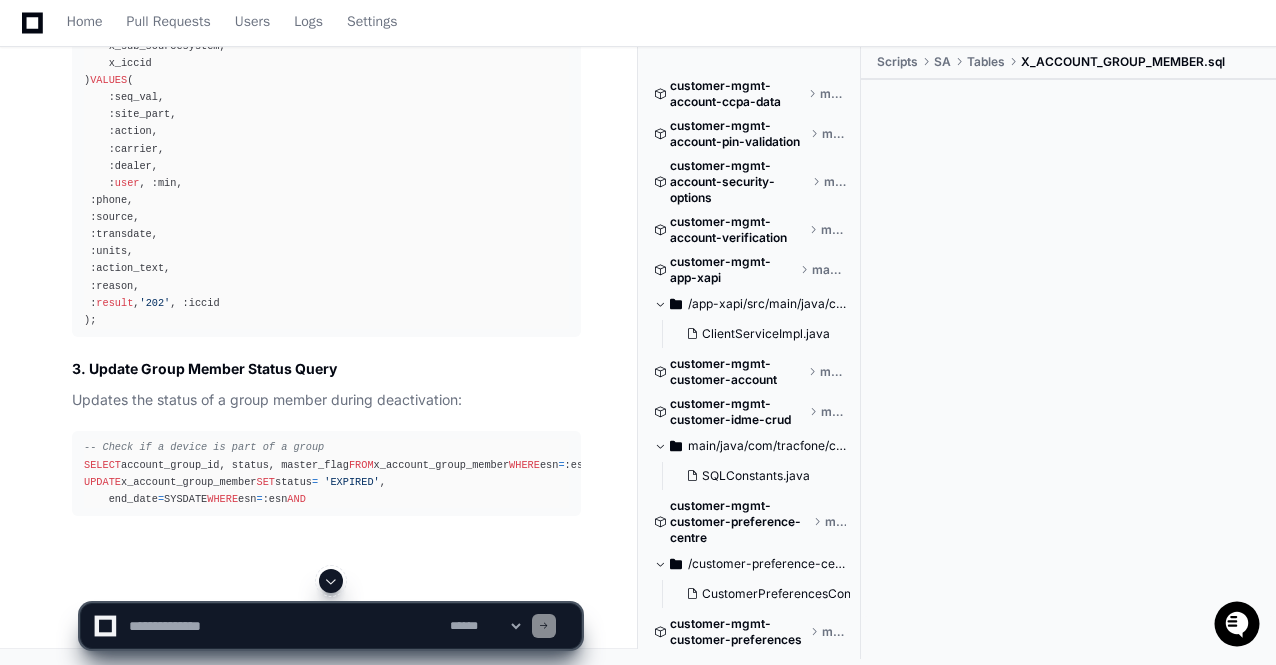 click 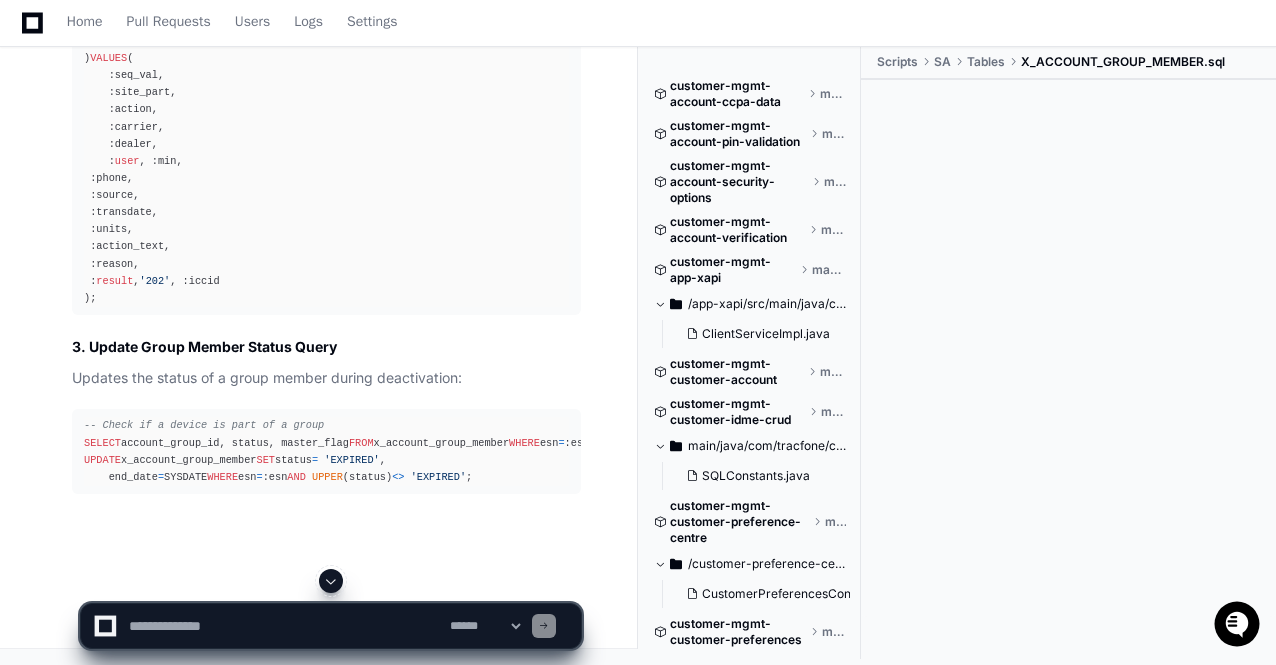 scroll, scrollTop: 14568, scrollLeft: 0, axis: vertical 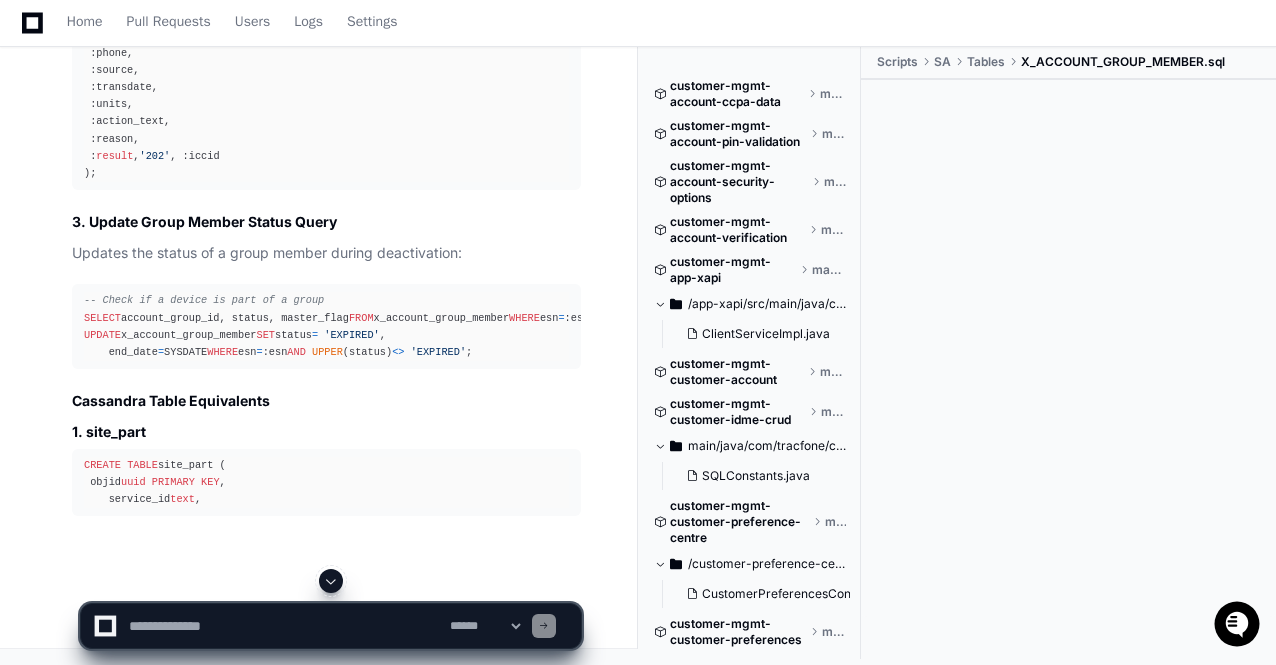 click 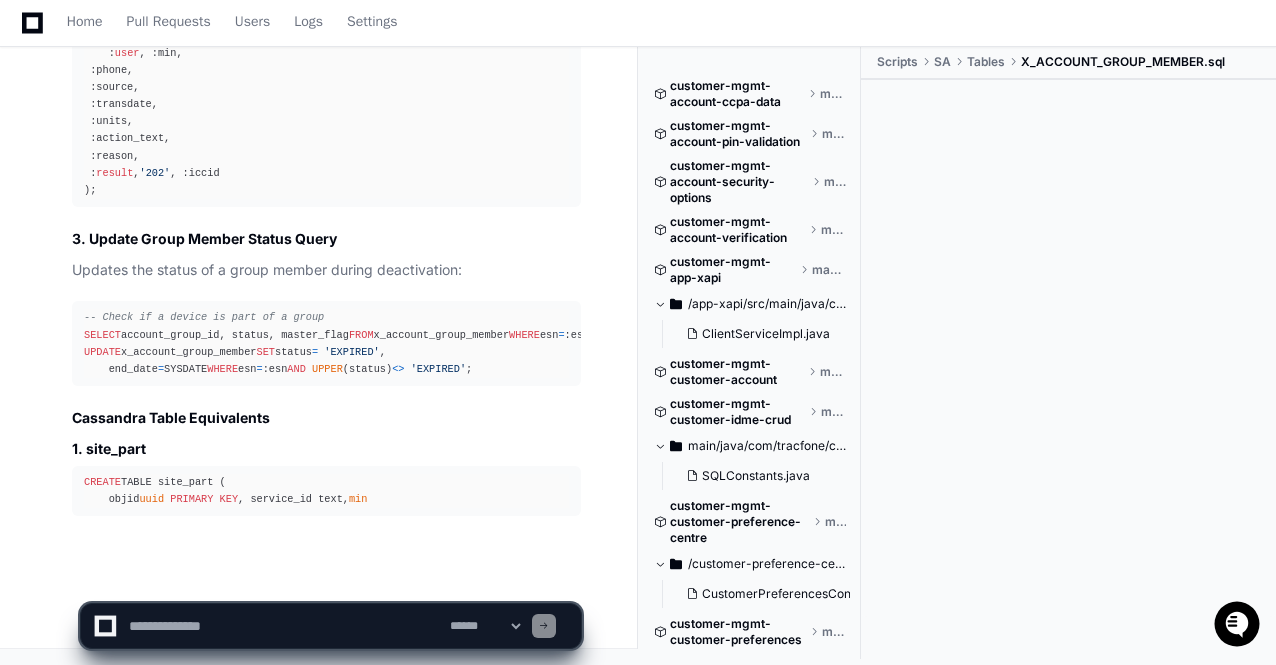 scroll, scrollTop: 14714, scrollLeft: 0, axis: vertical 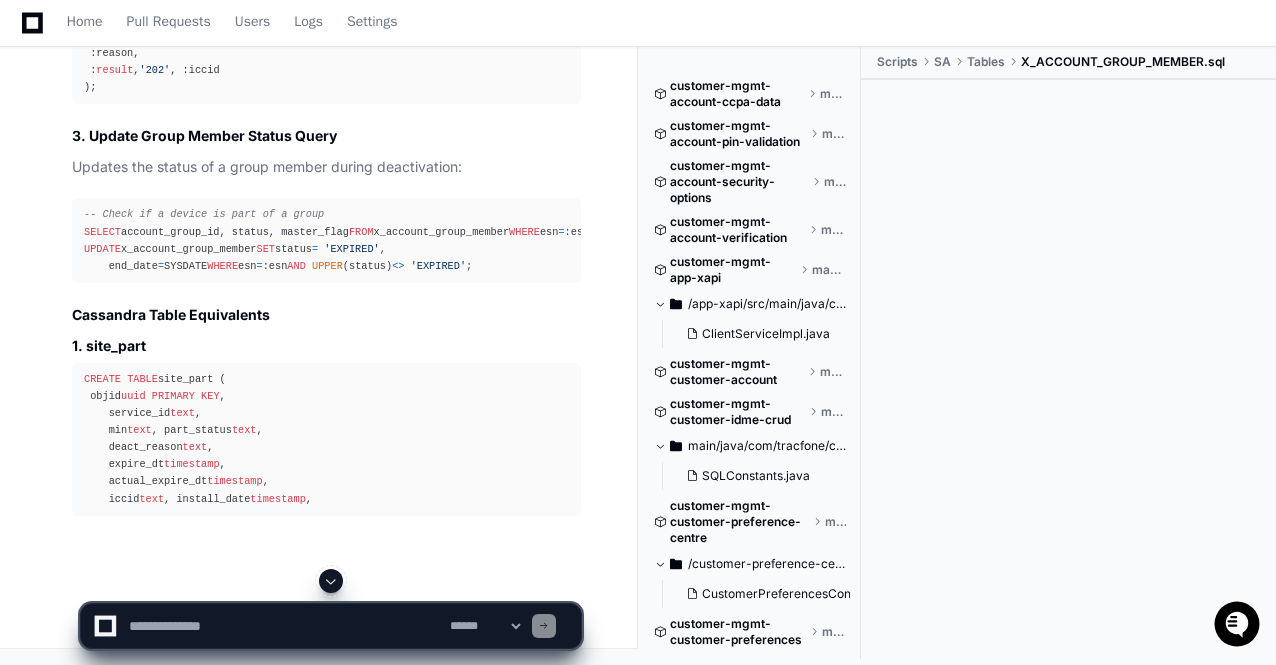 click 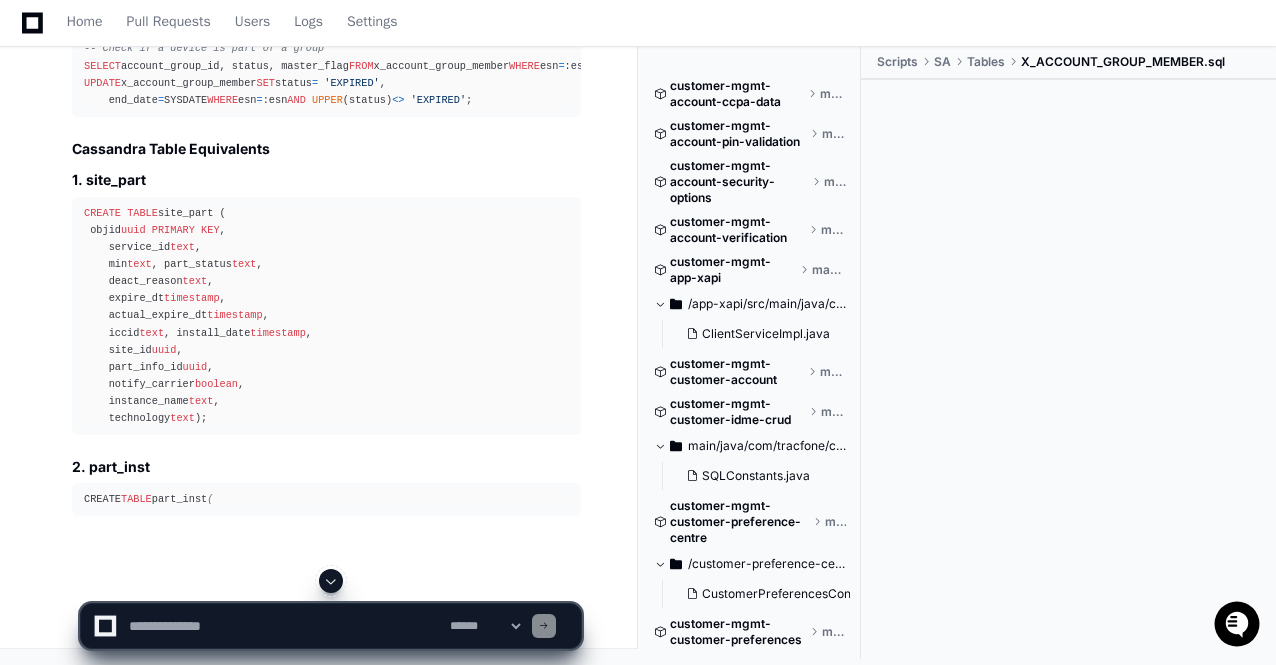 click 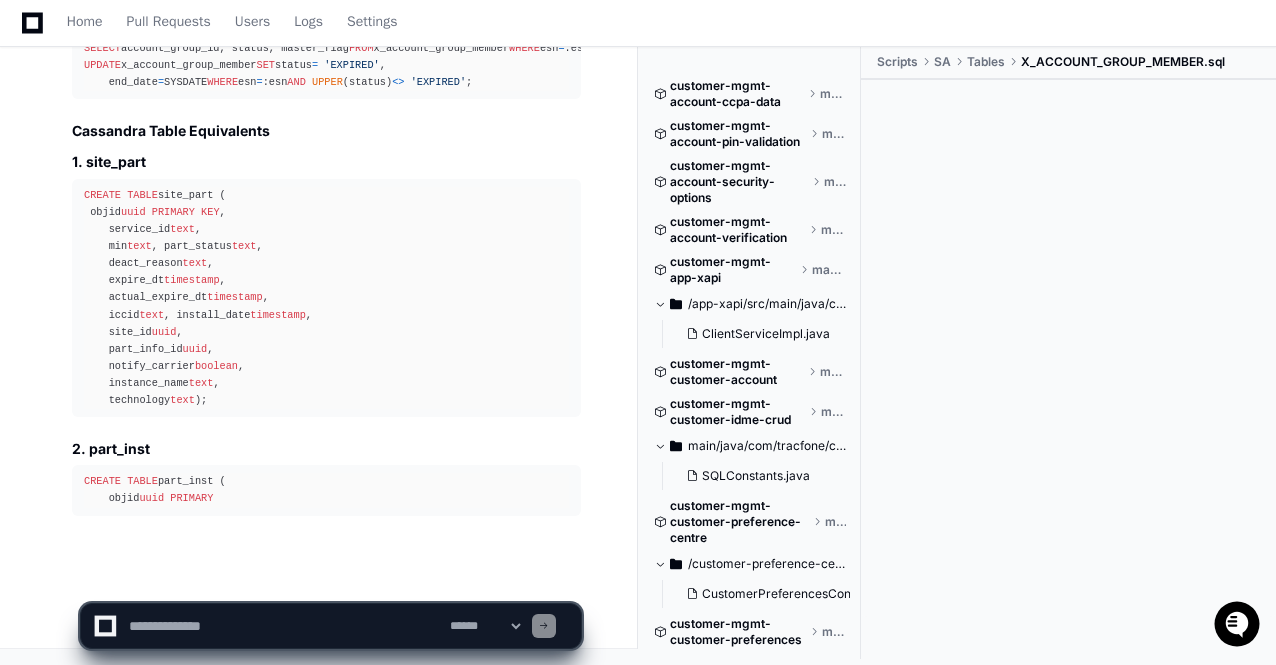 scroll, scrollTop: 15036, scrollLeft: 0, axis: vertical 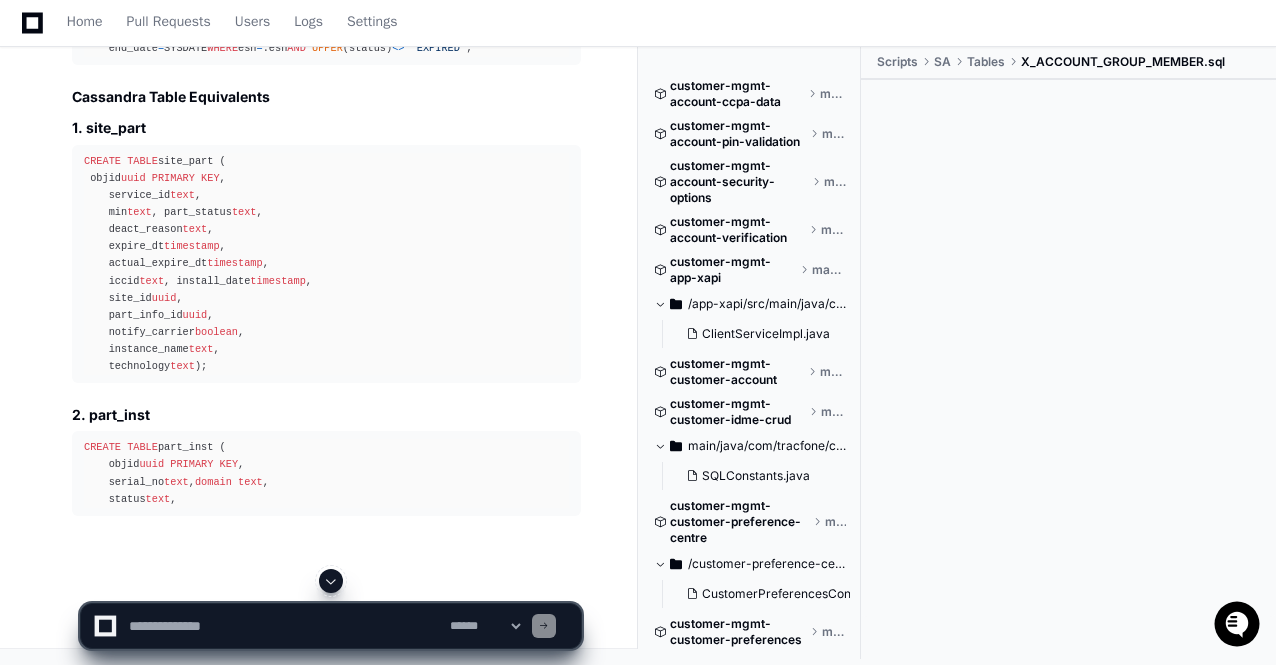 click 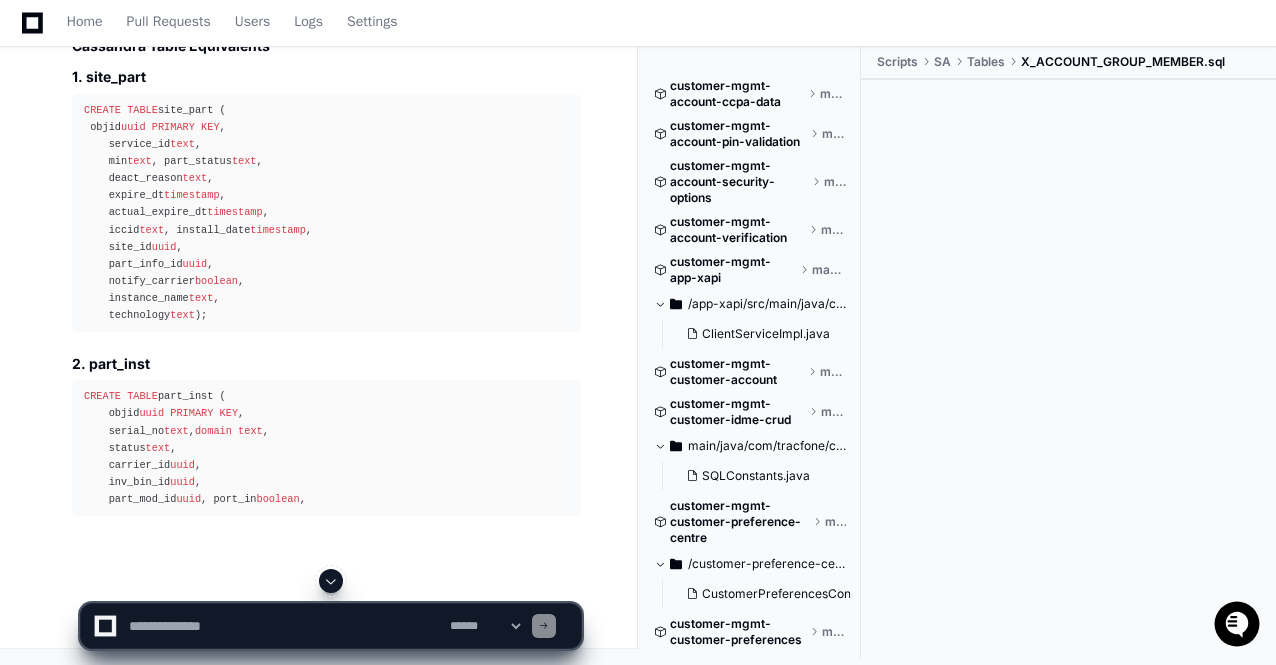 click 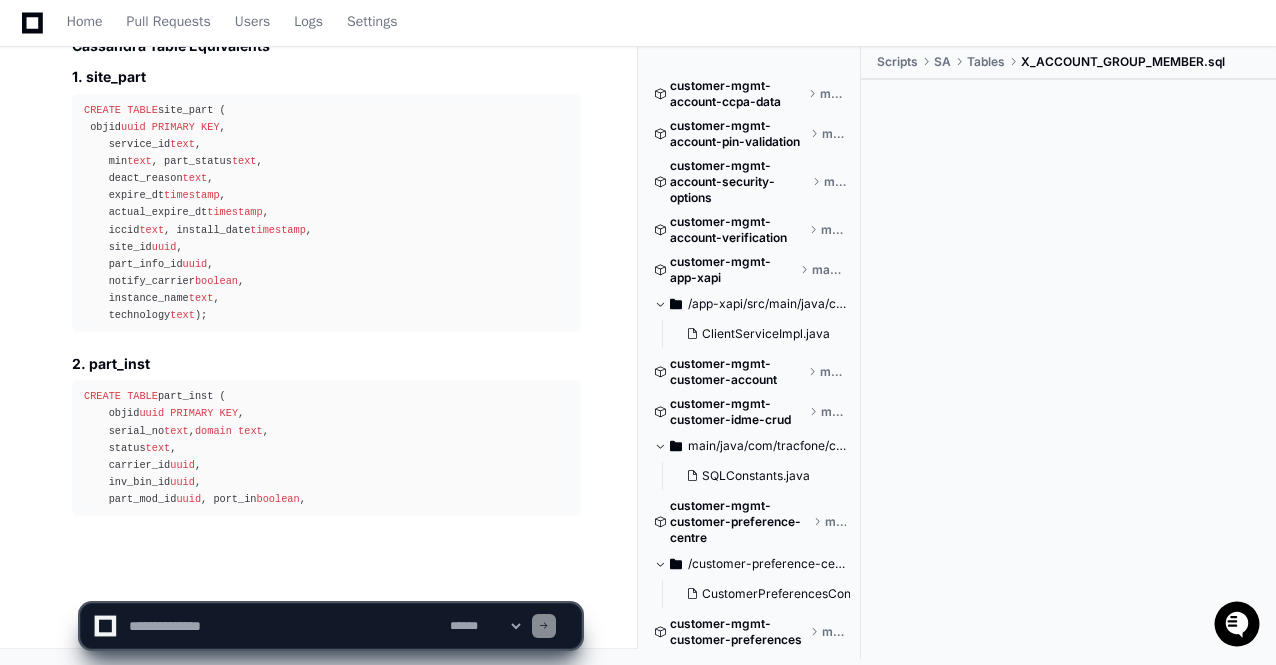 scroll, scrollTop: 15156, scrollLeft: 0, axis: vertical 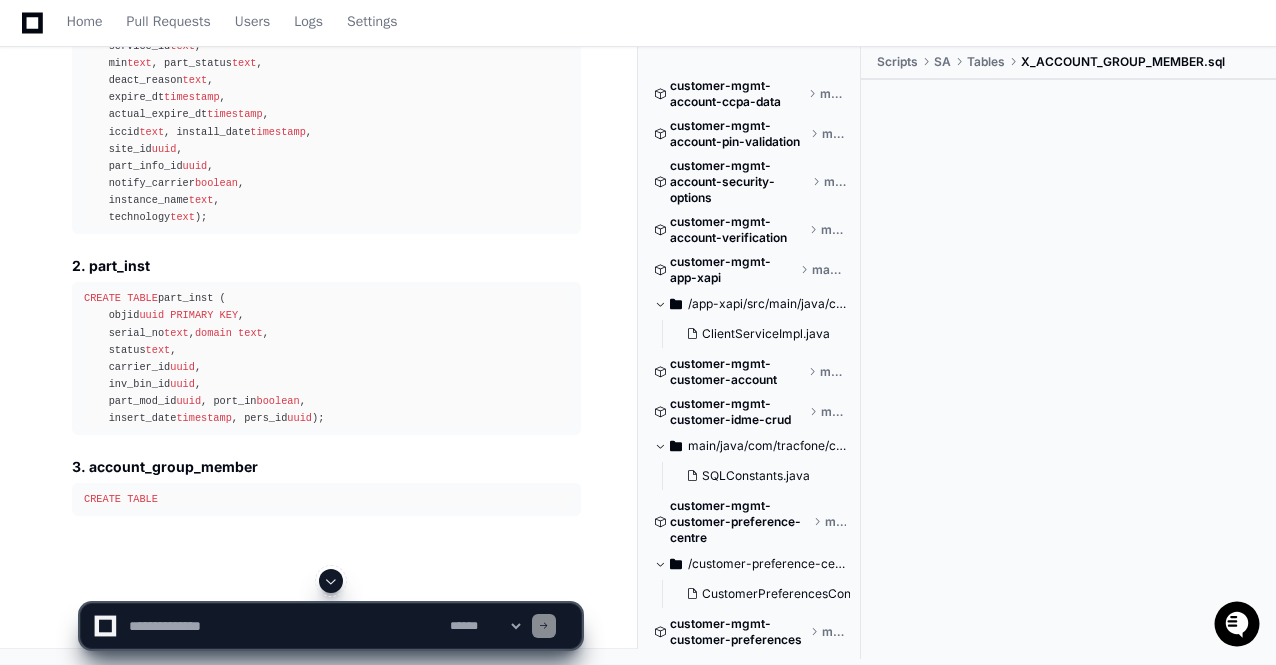 click 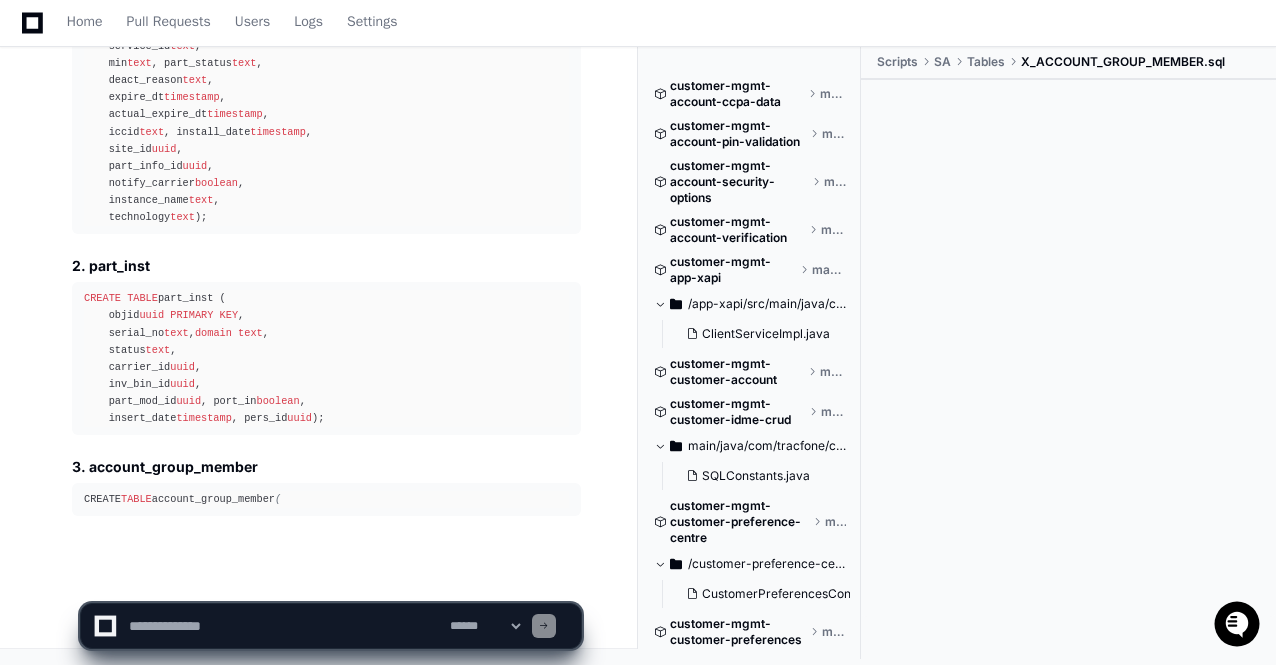 scroll, scrollTop: 15288, scrollLeft: 0, axis: vertical 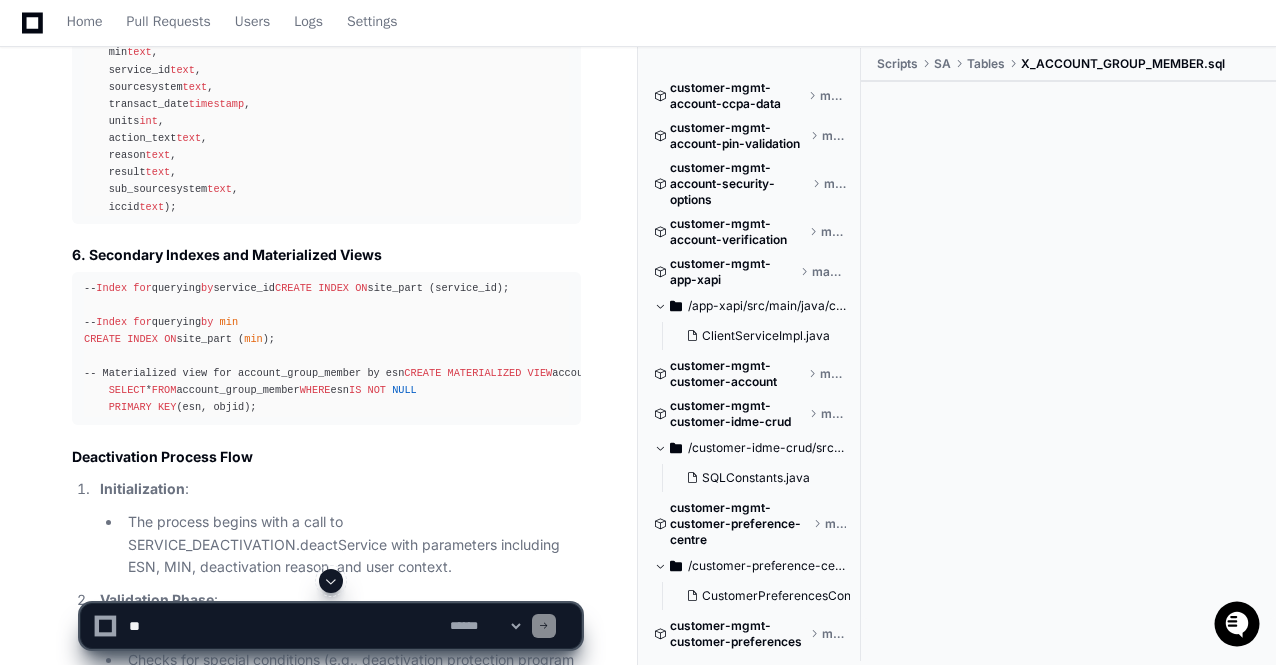 click 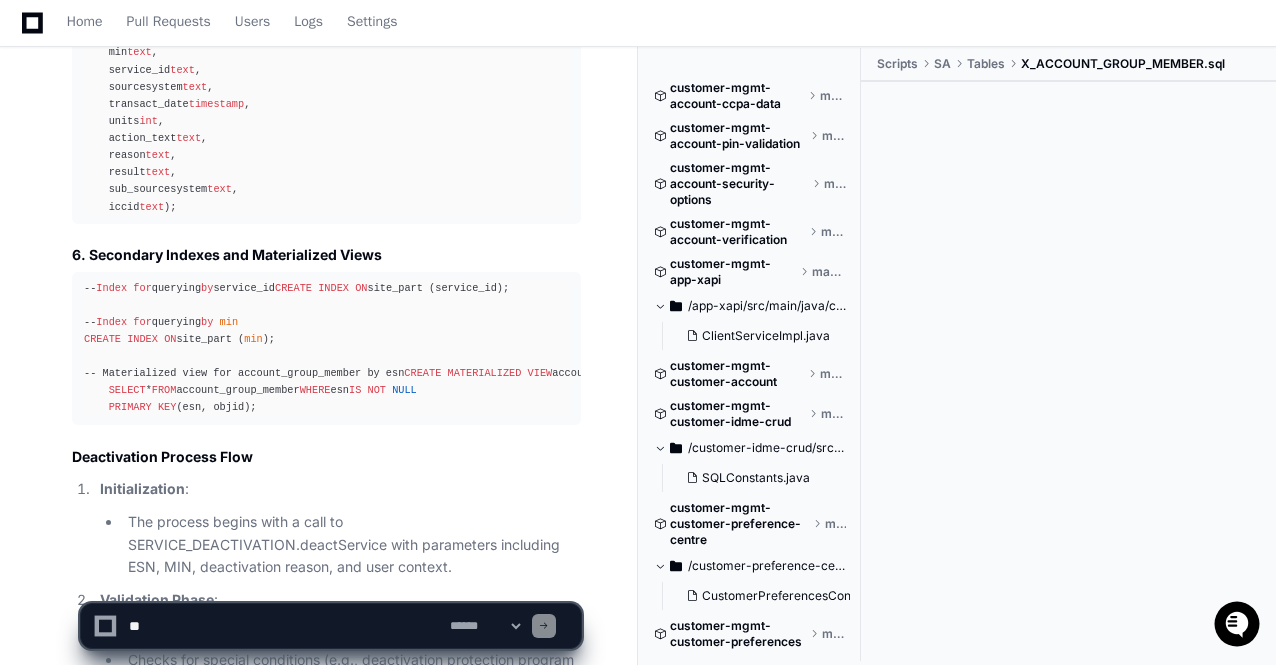 scroll, scrollTop: 17586, scrollLeft: 0, axis: vertical 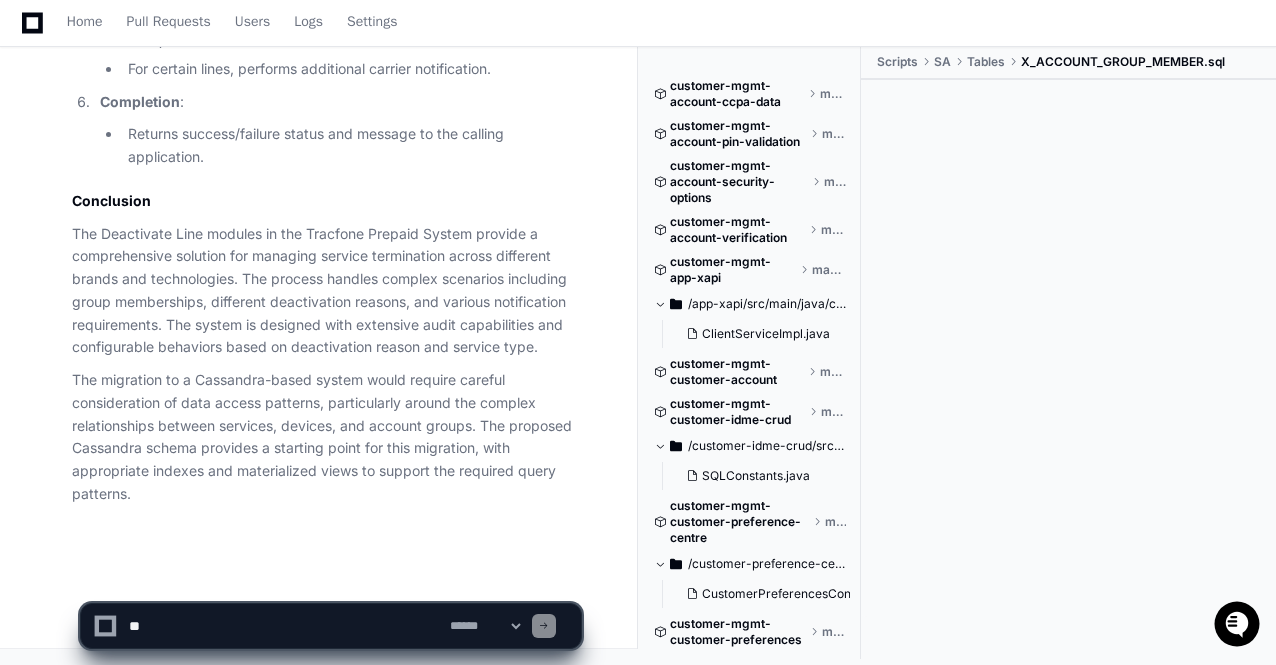 type 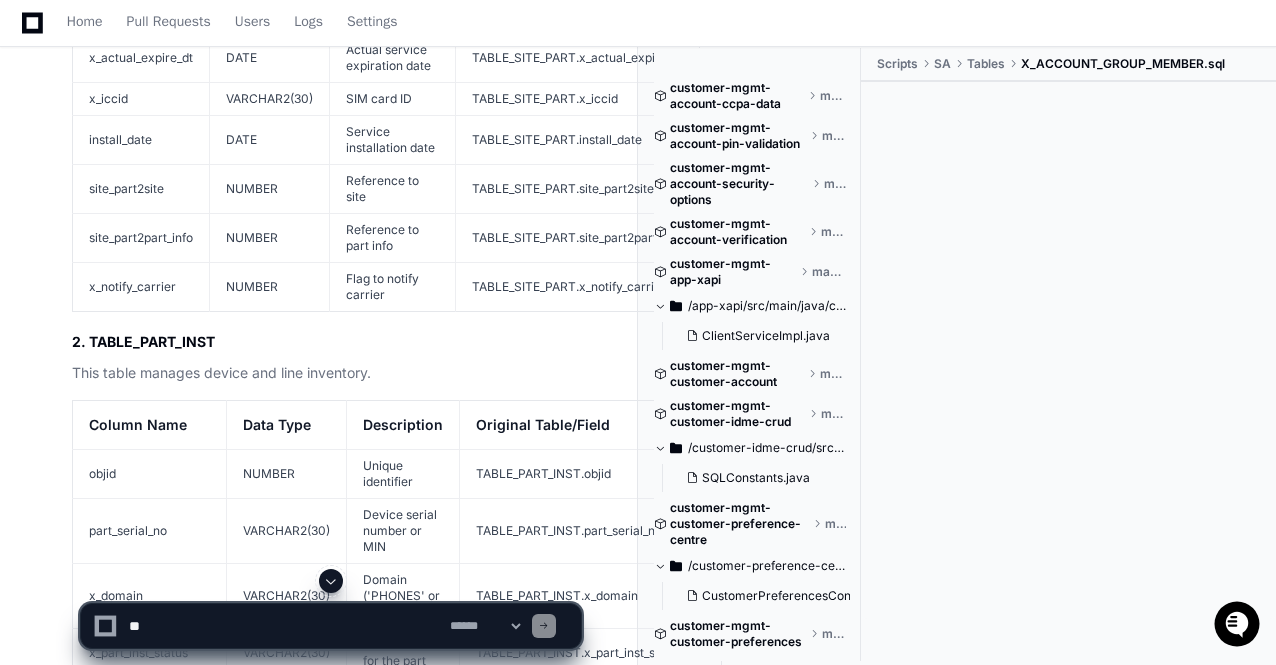 scroll, scrollTop: 10346, scrollLeft: 0, axis: vertical 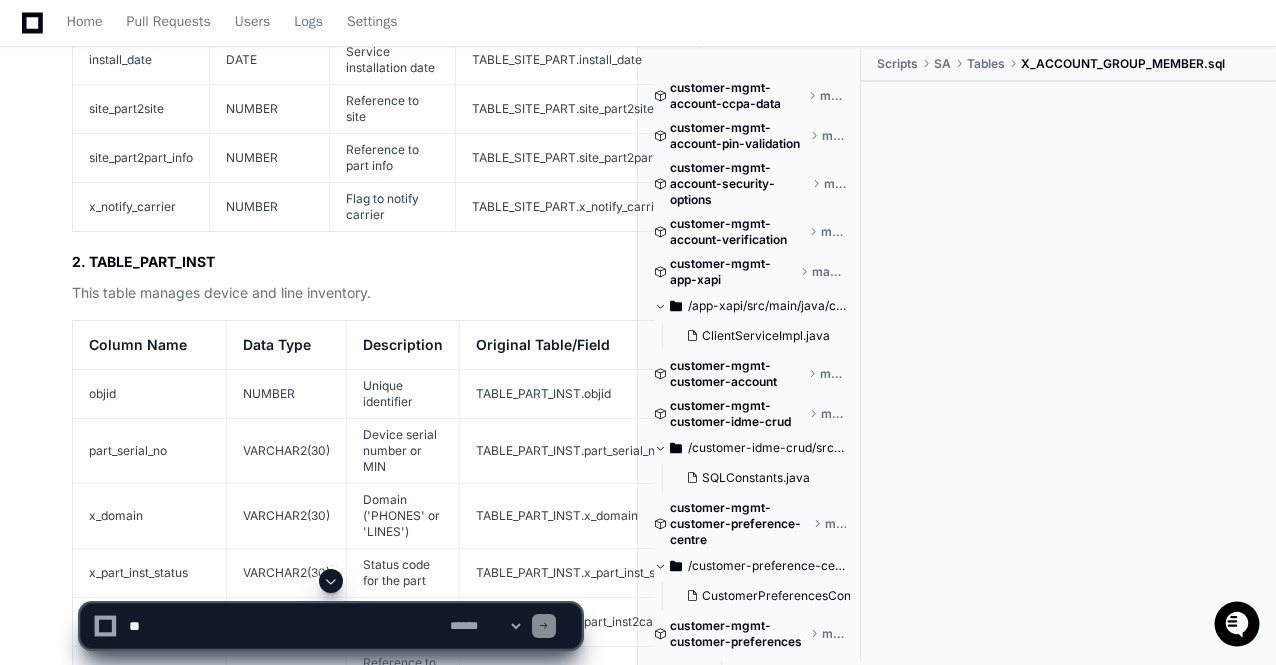 click on "1. TABLE_SITE_PART" 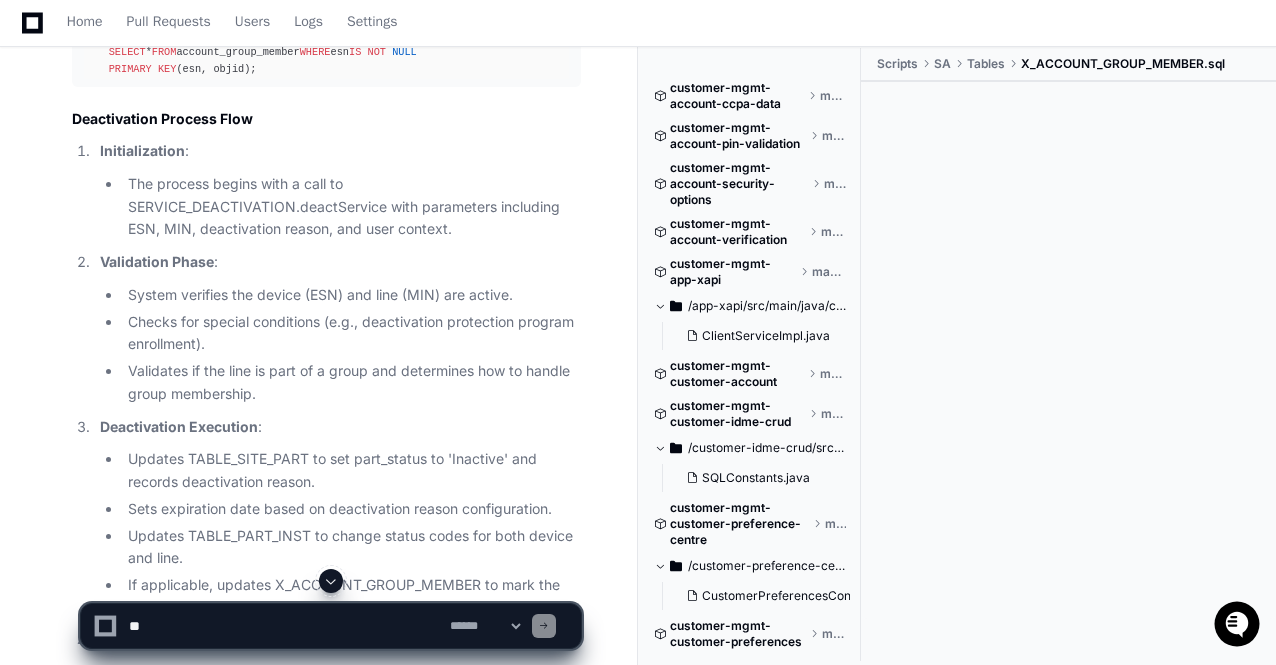 scroll, scrollTop: 15666, scrollLeft: 0, axis: vertical 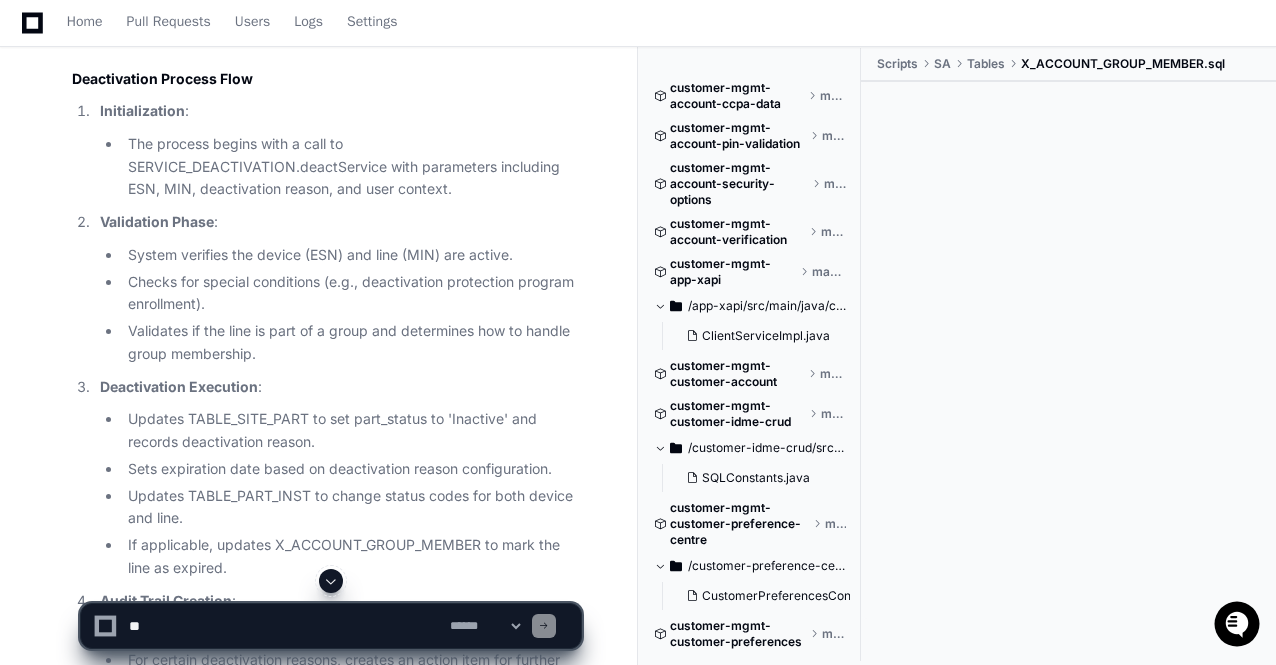 click 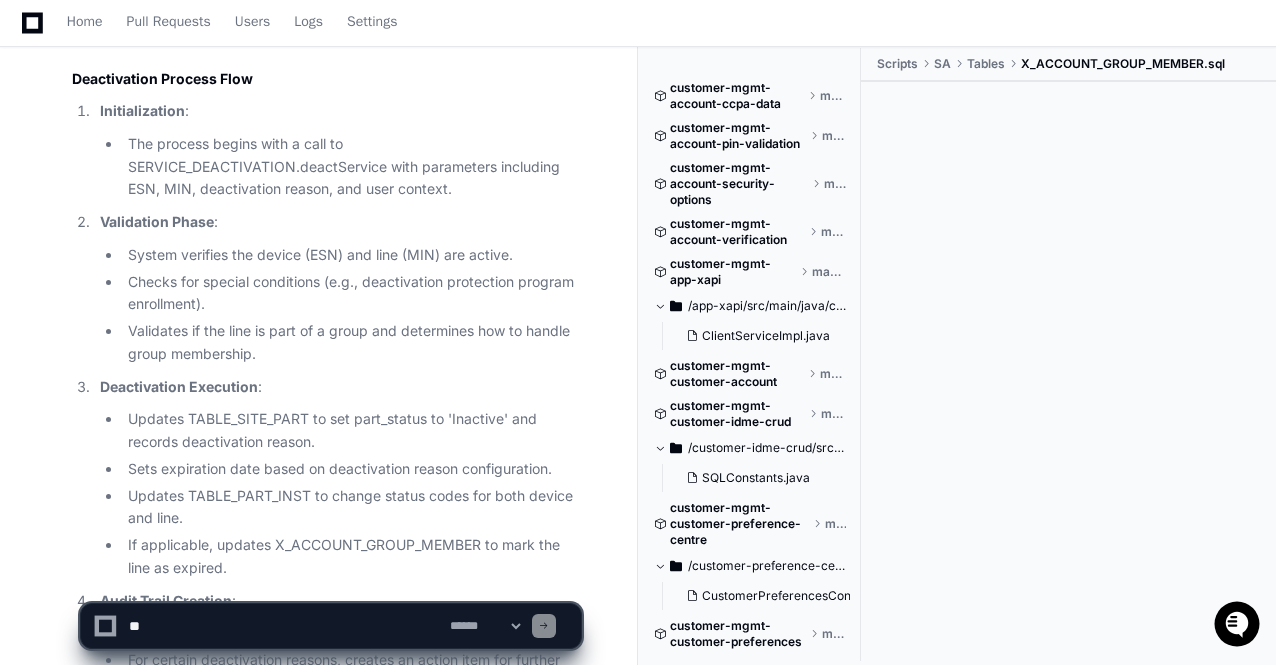 scroll, scrollTop: 17586, scrollLeft: 0, axis: vertical 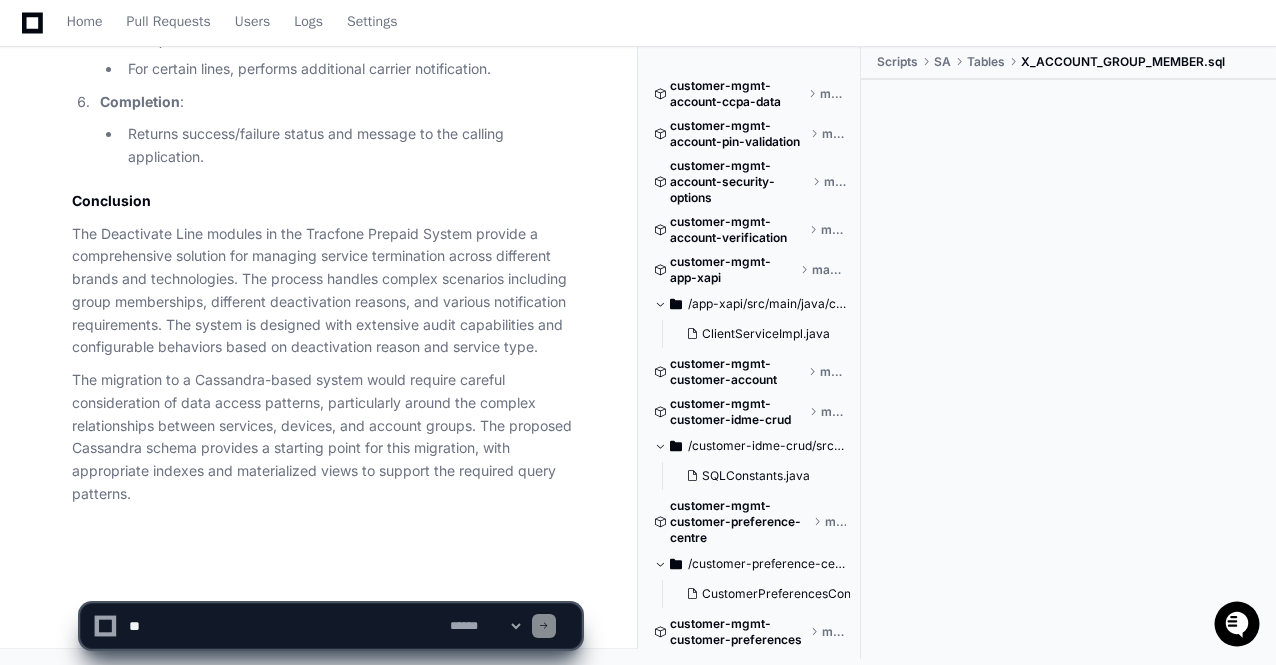 click on "The migration to a Cassandra-based system would require careful consideration of data access patterns, particularly around the complex relationships between services, devices, and account groups. The proposed Cassandra schema provides a starting point for this migration, with appropriate indexes and materialized views to support the required query patterns." 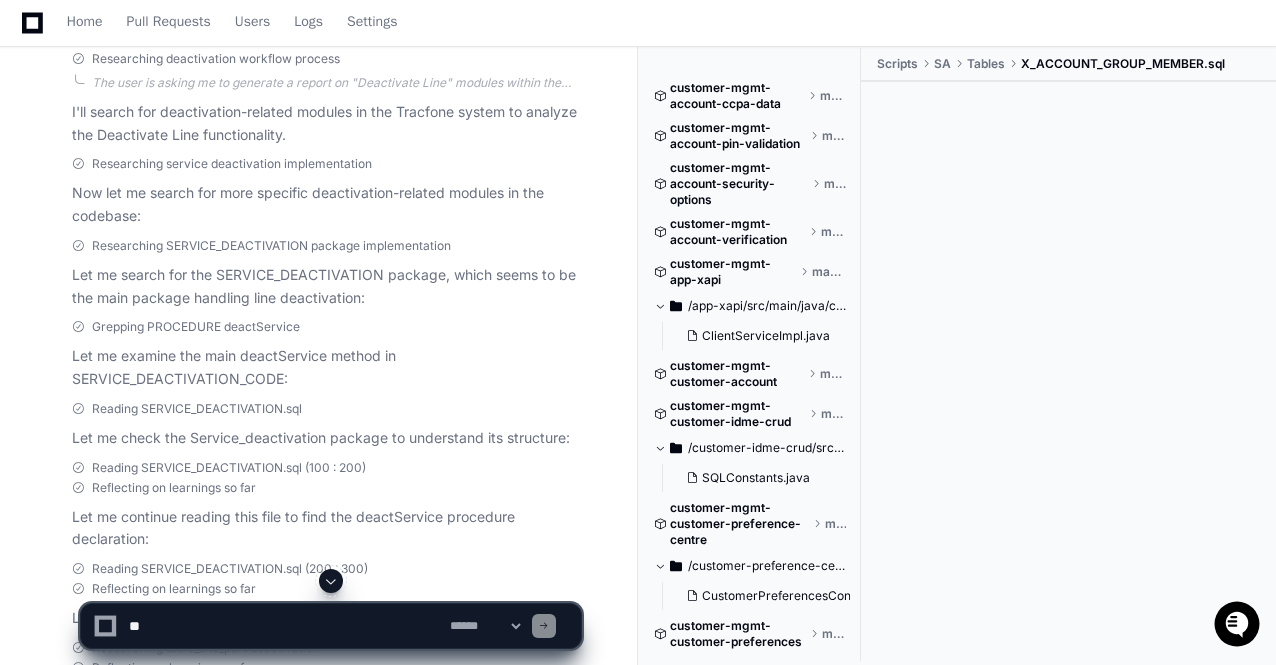 scroll, scrollTop: 8226, scrollLeft: 0, axis: vertical 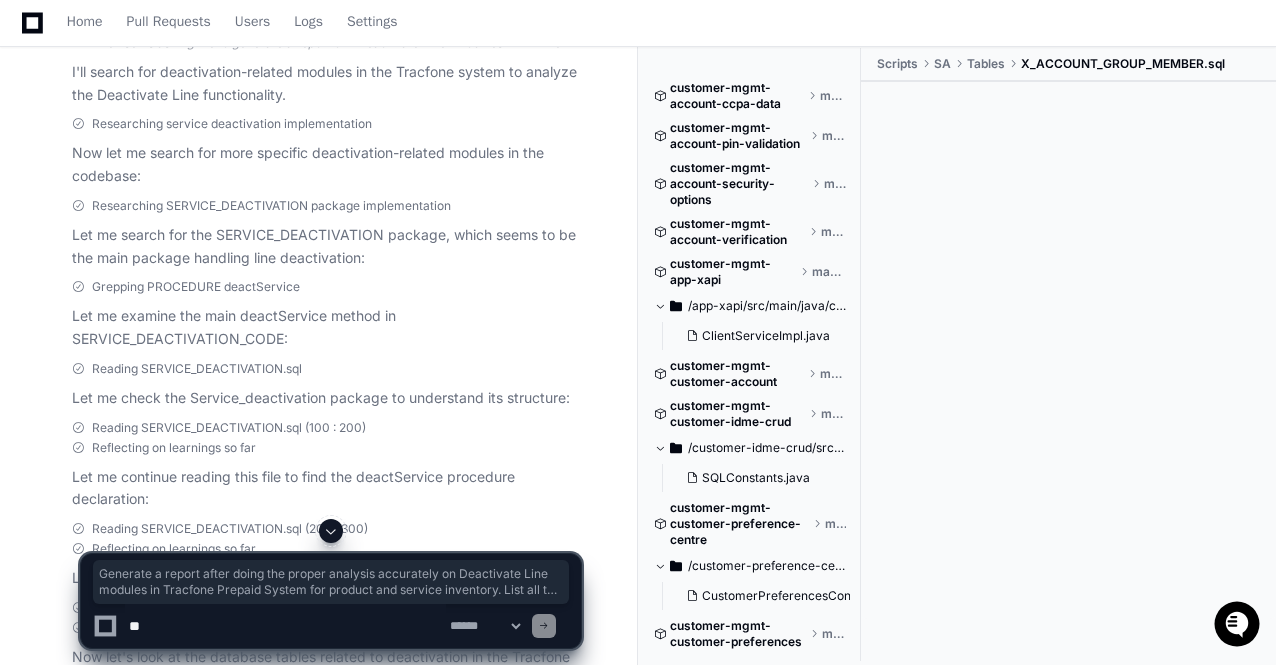 drag, startPoint x: 190, startPoint y: 431, endPoint x: 72, endPoint y: 176, distance: 280.97864 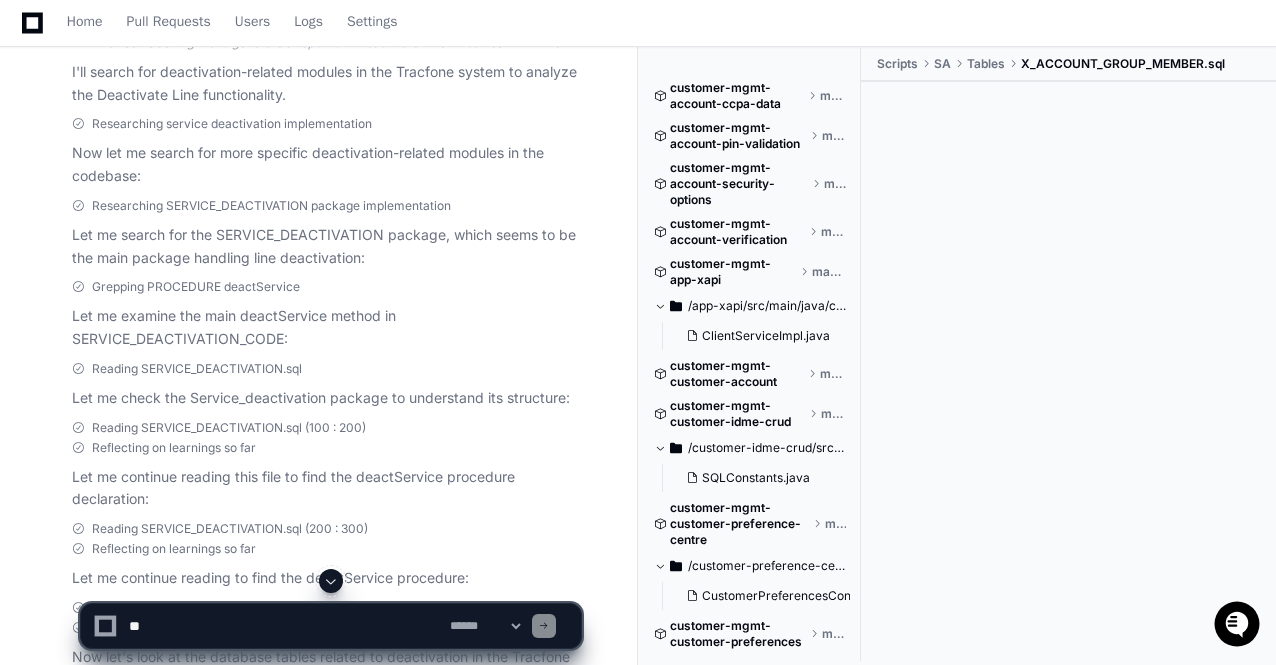 click 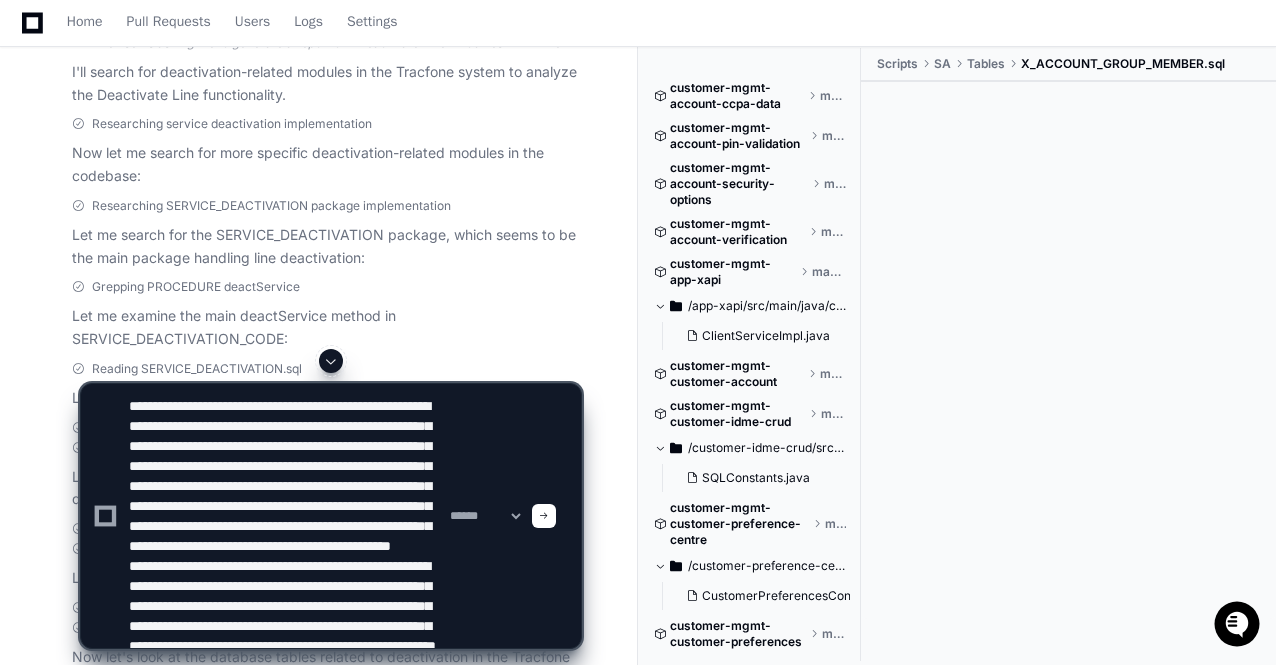 scroll, scrollTop: 106, scrollLeft: 0, axis: vertical 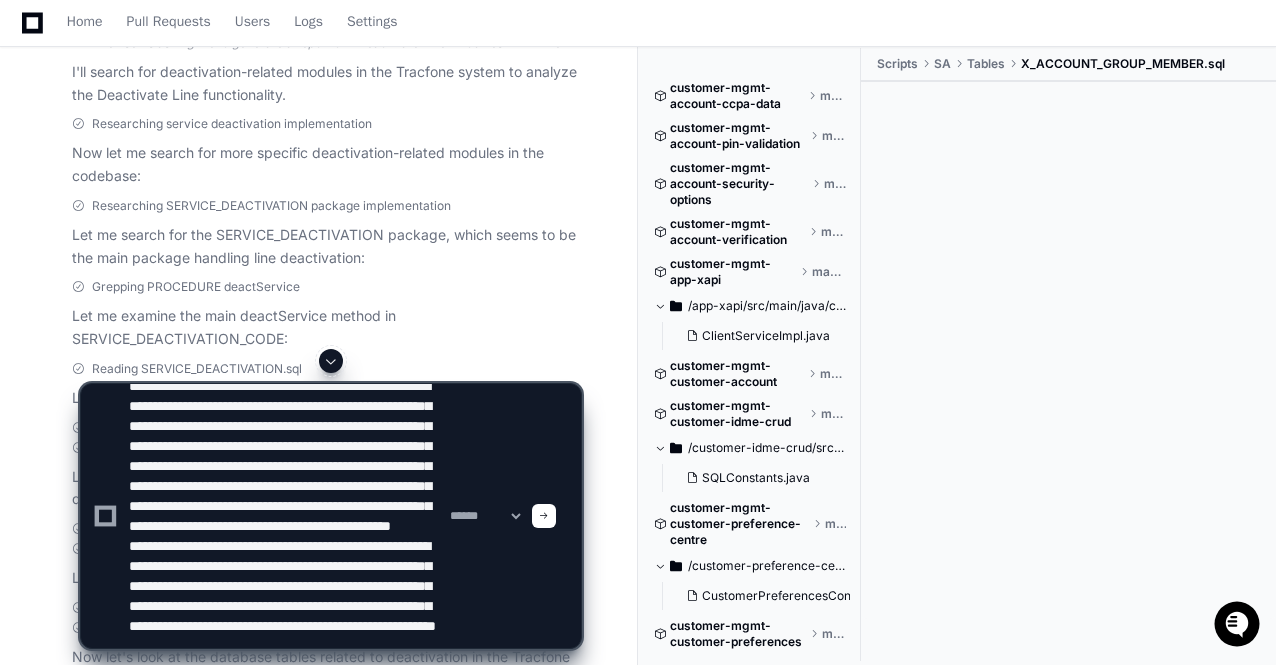 click 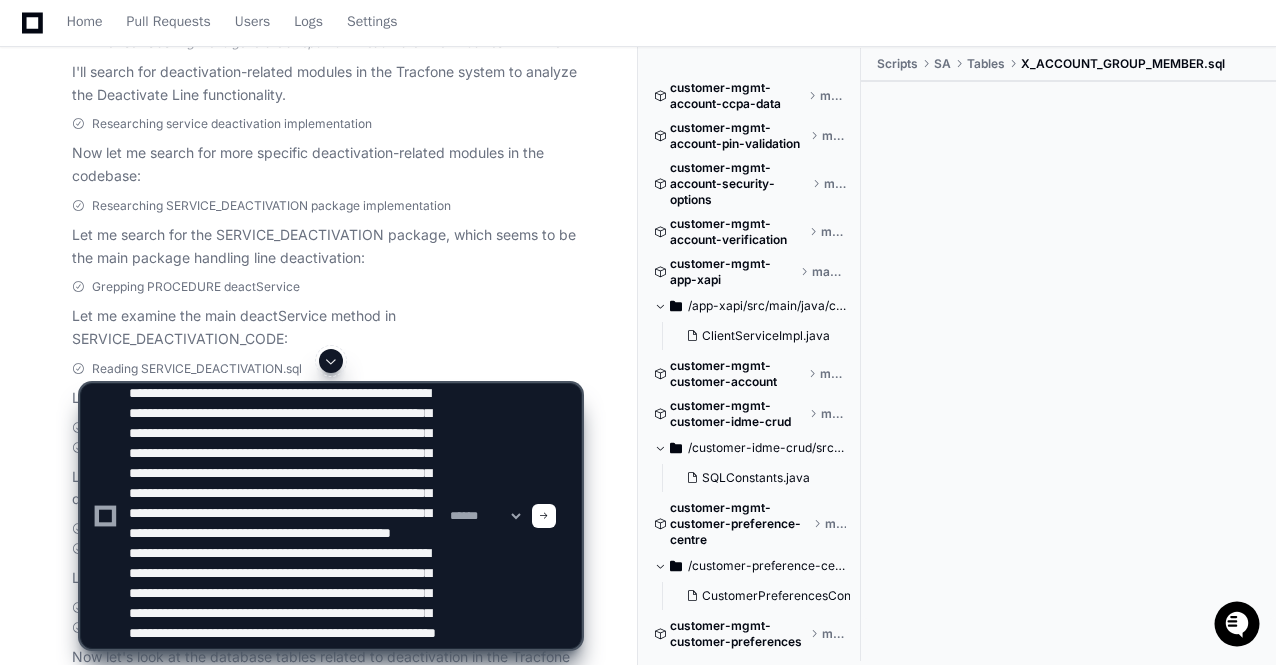 type on "**********" 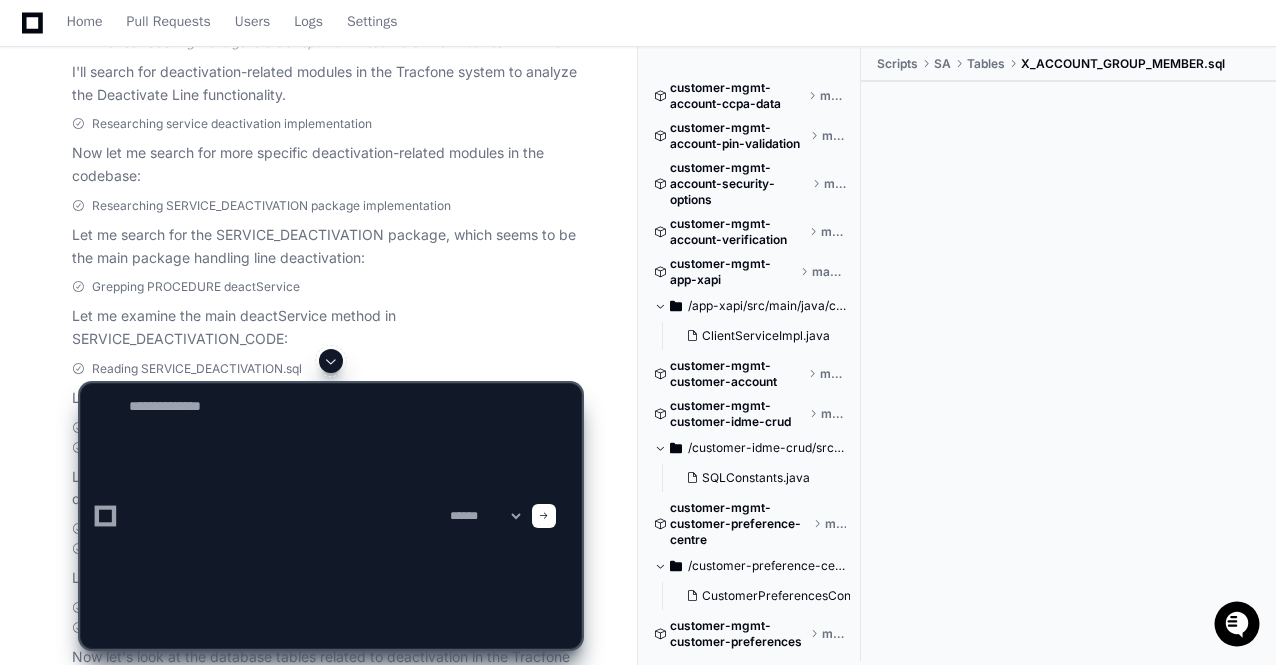 scroll, scrollTop: 0, scrollLeft: 0, axis: both 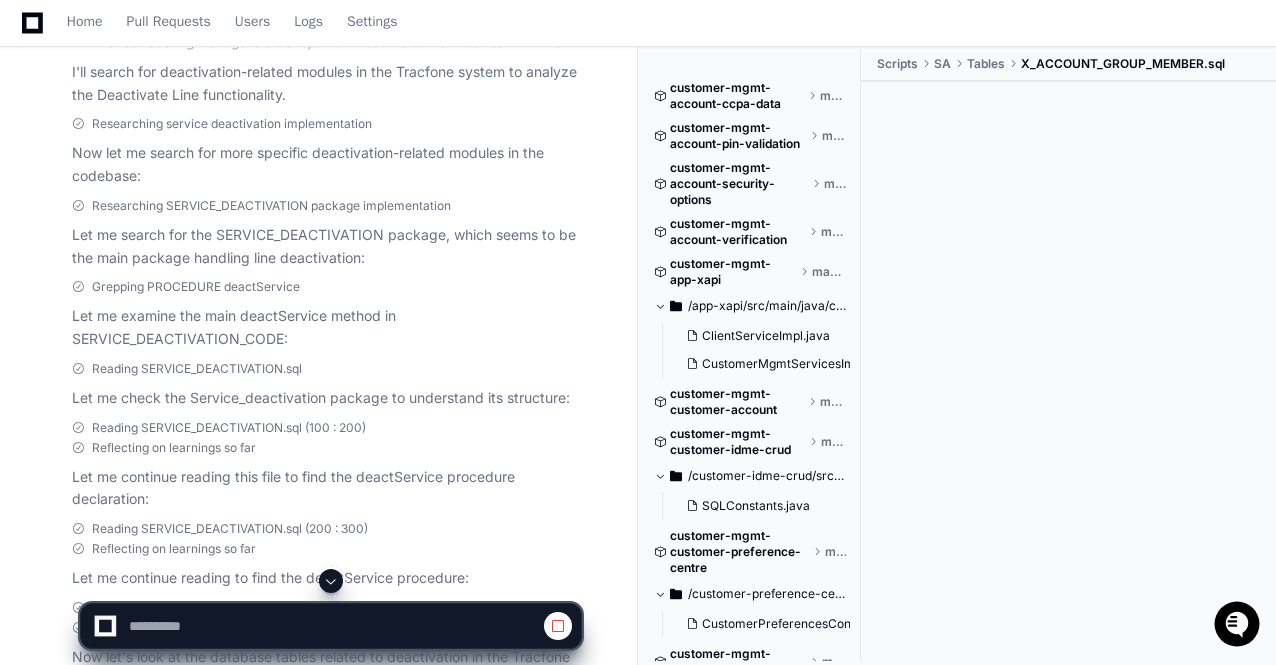 click 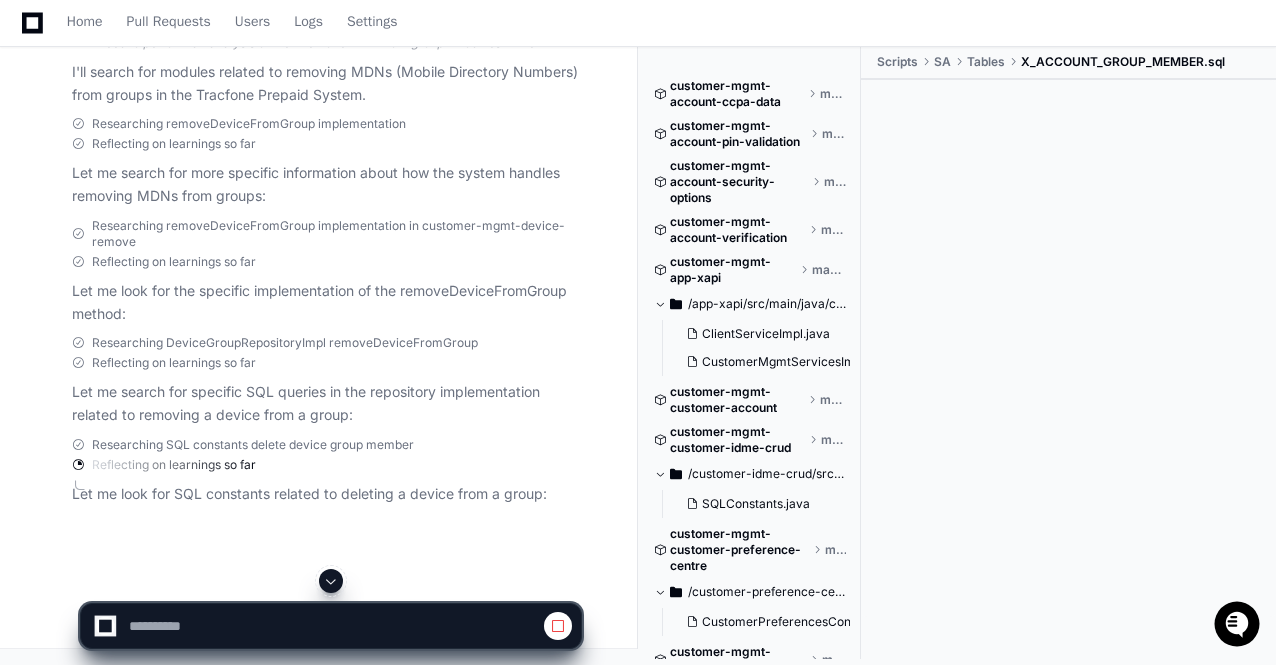 click 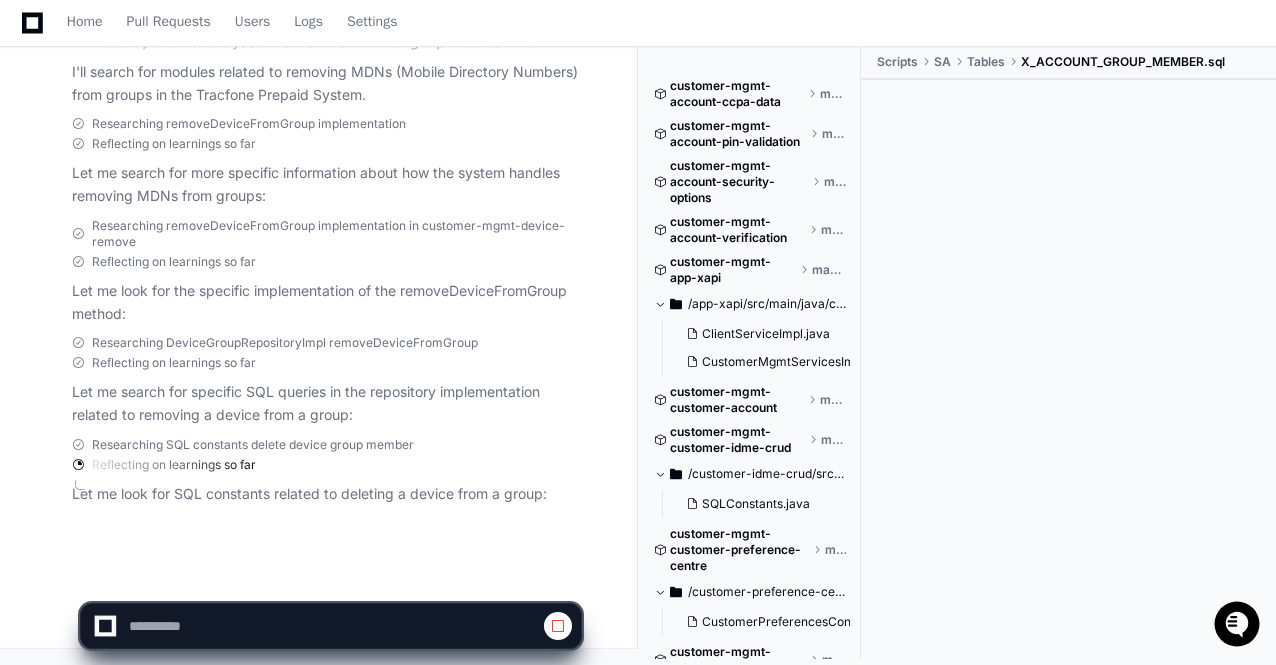 scroll, scrollTop: 18611, scrollLeft: 0, axis: vertical 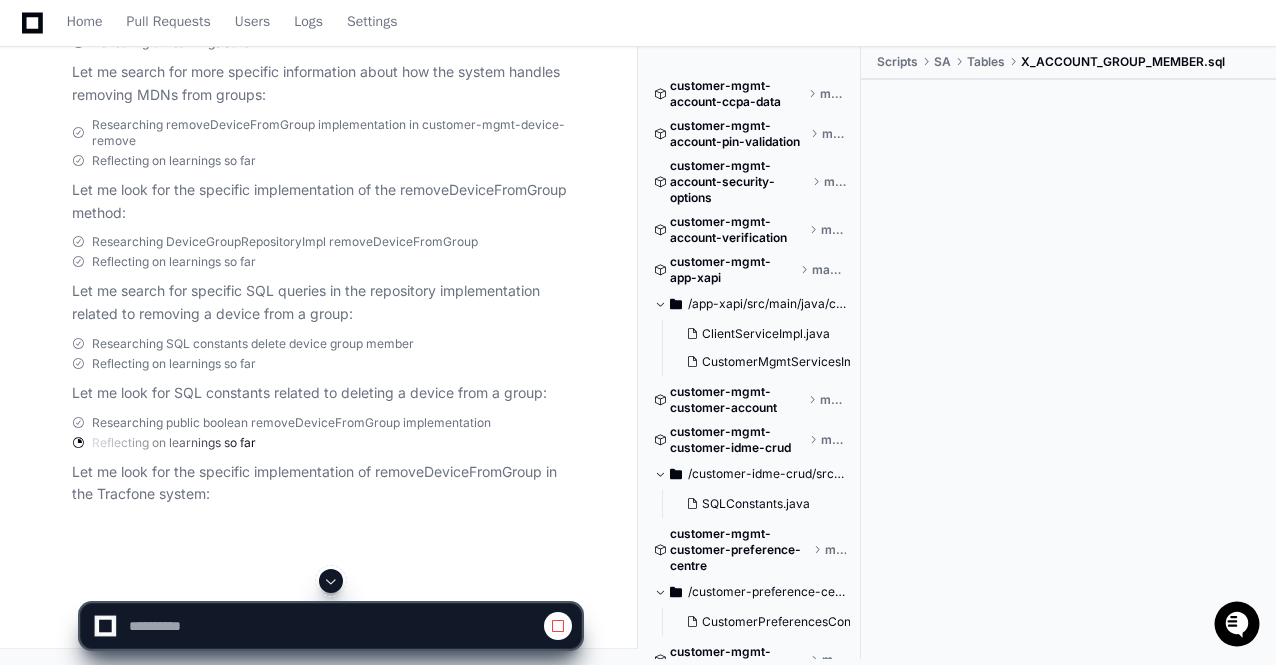 click 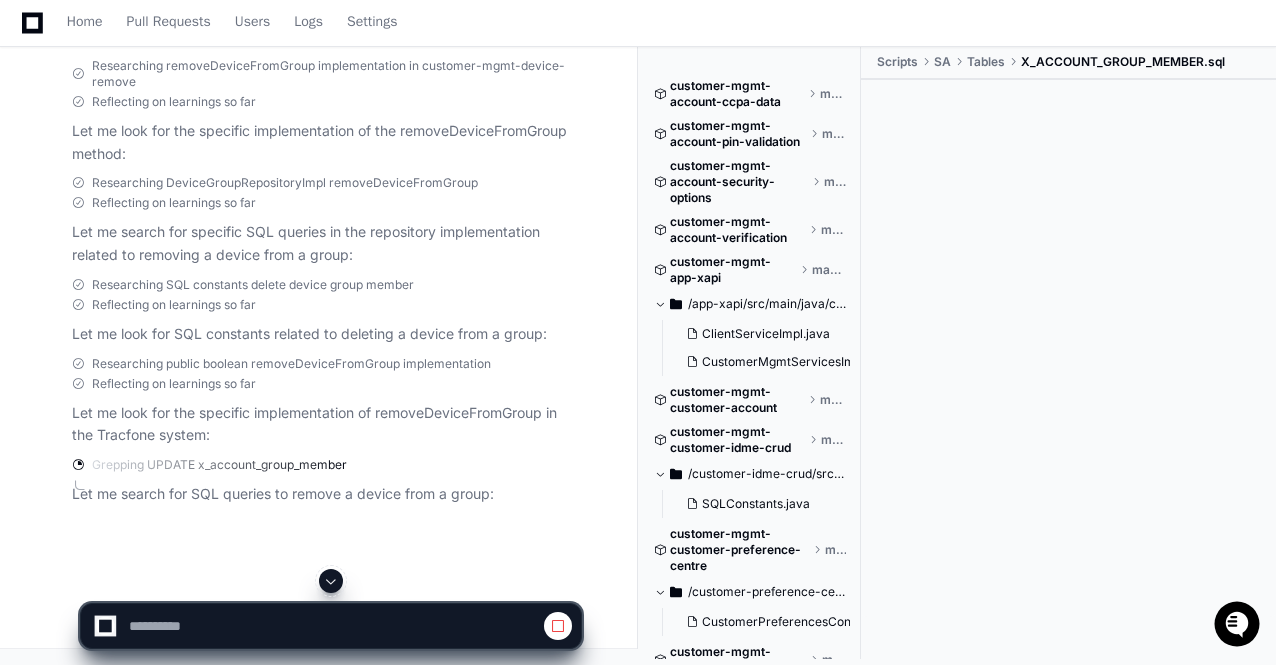 click 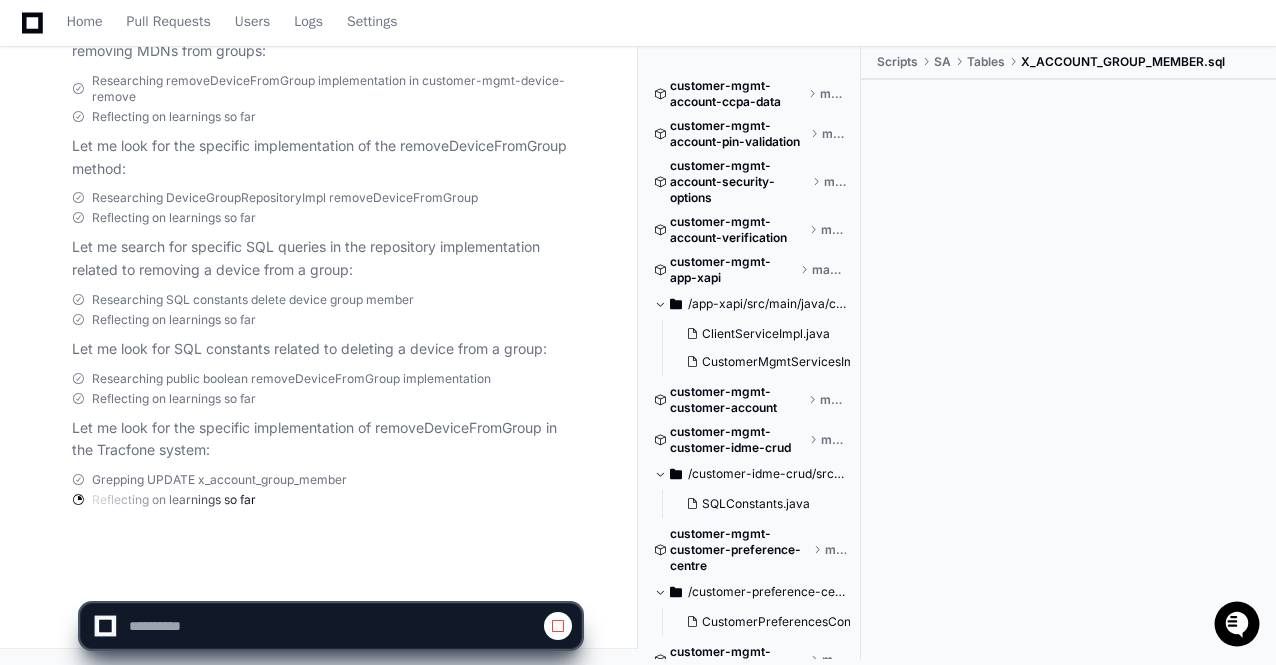 scroll, scrollTop: 18757, scrollLeft: 0, axis: vertical 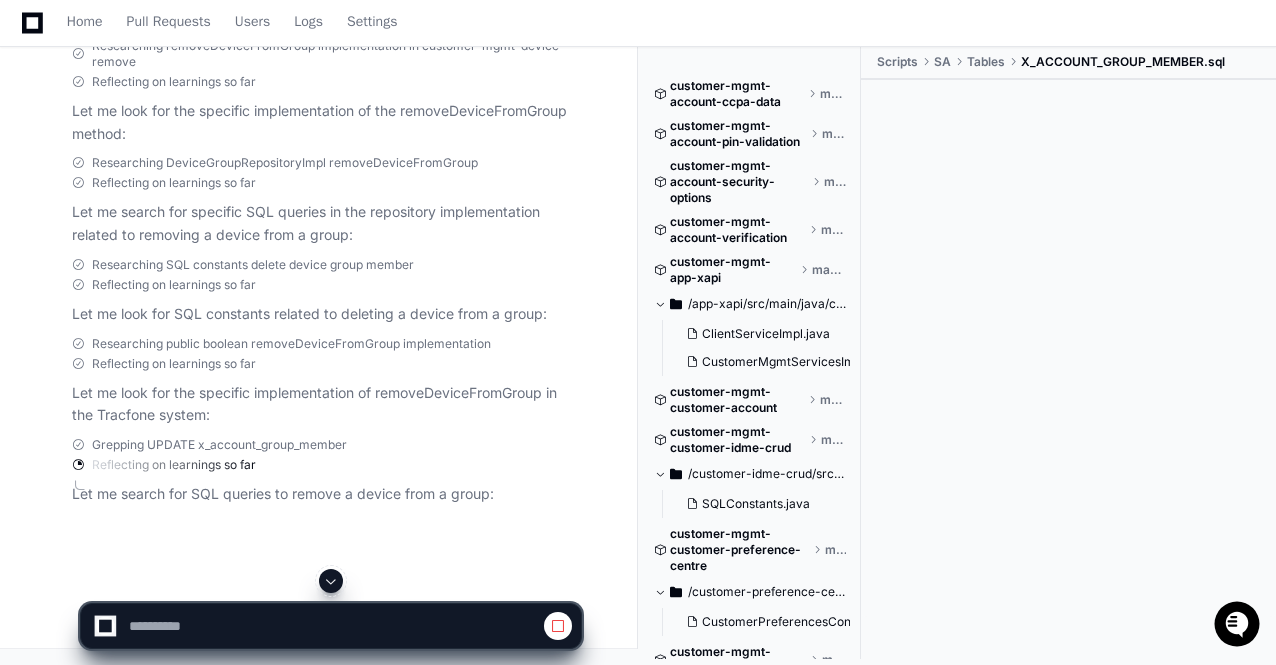 click 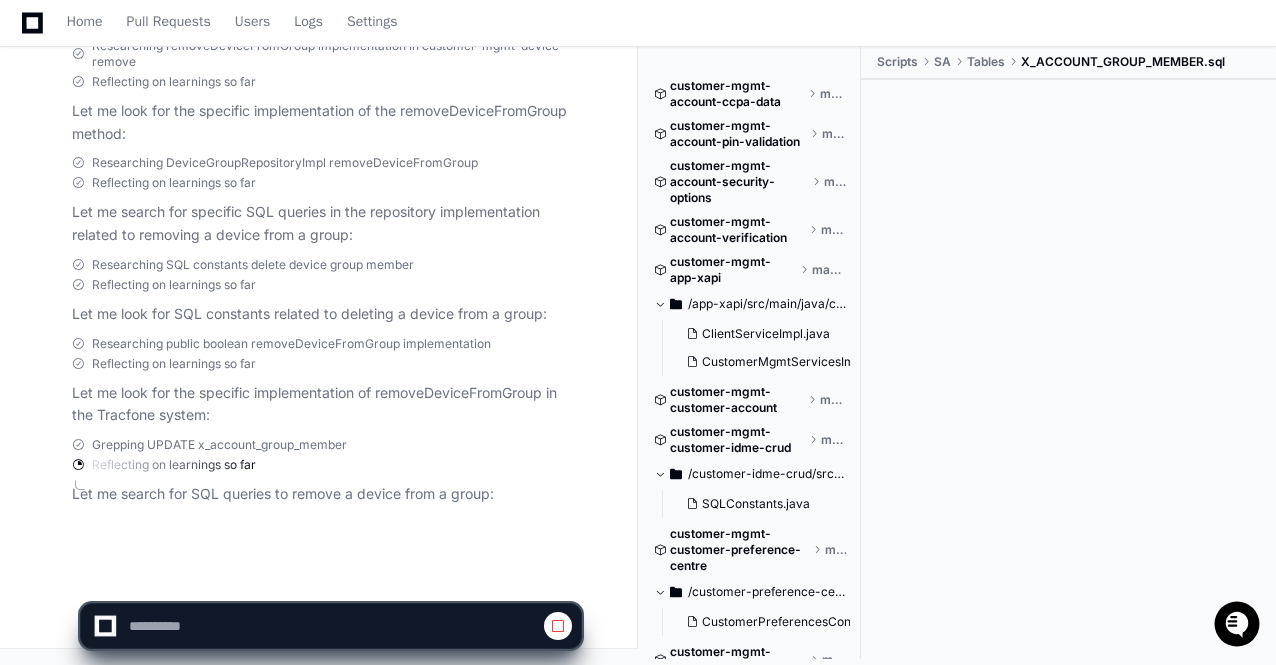 scroll, scrollTop: 18792, scrollLeft: 0, axis: vertical 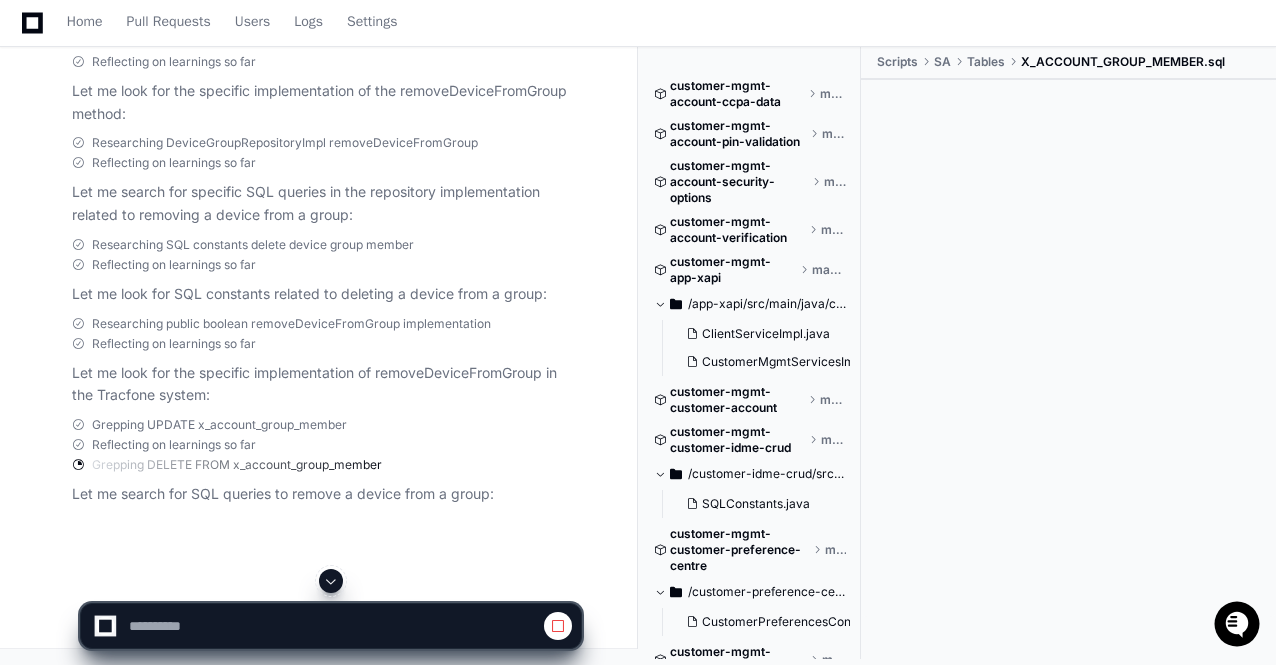 click 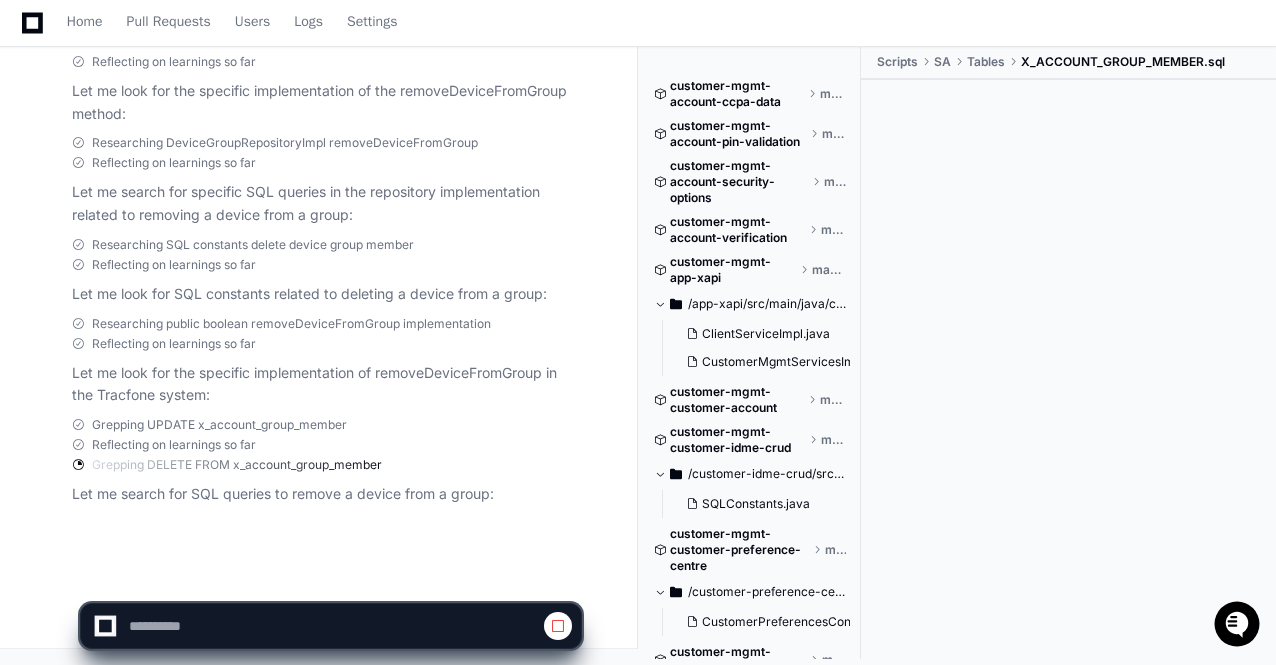 scroll, scrollTop: 18812, scrollLeft: 0, axis: vertical 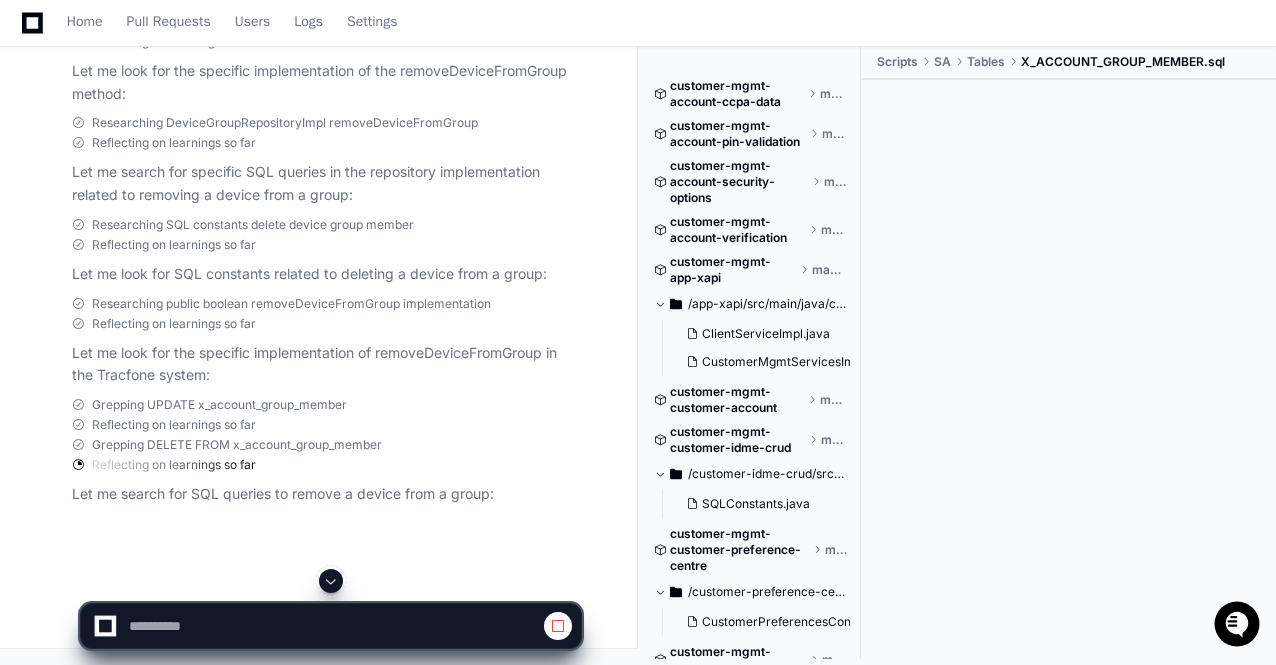 click 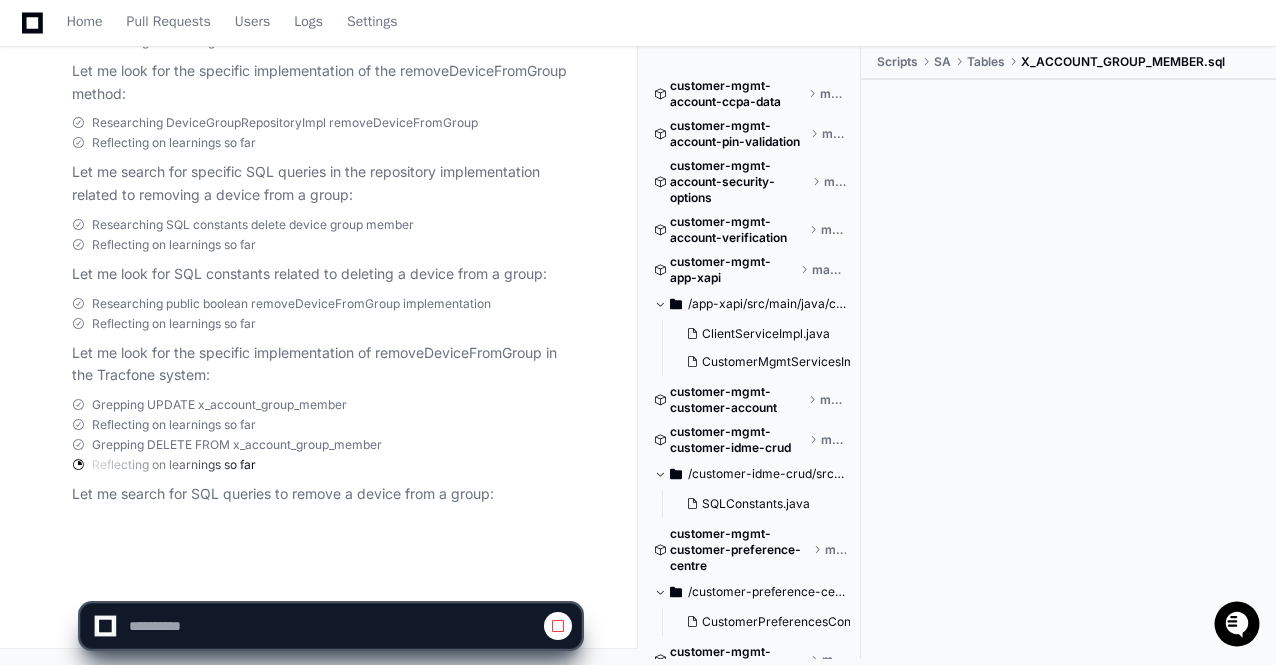 scroll, scrollTop: 18832, scrollLeft: 0, axis: vertical 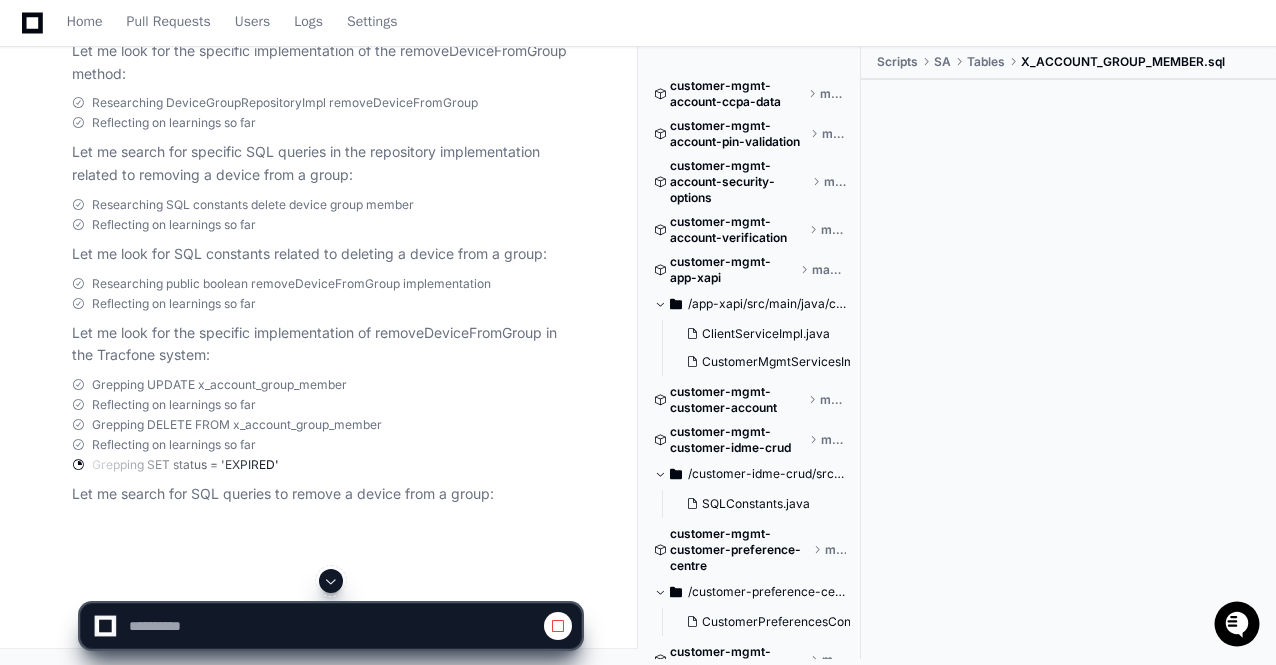 click 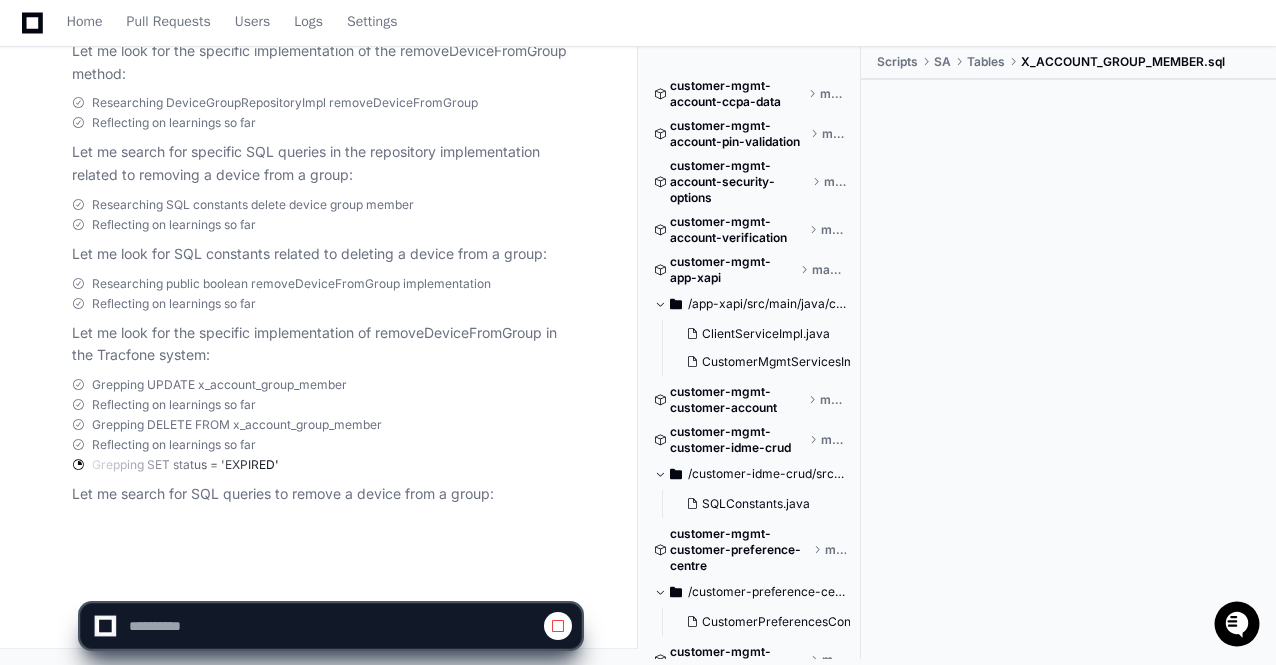 scroll, scrollTop: 18852, scrollLeft: 0, axis: vertical 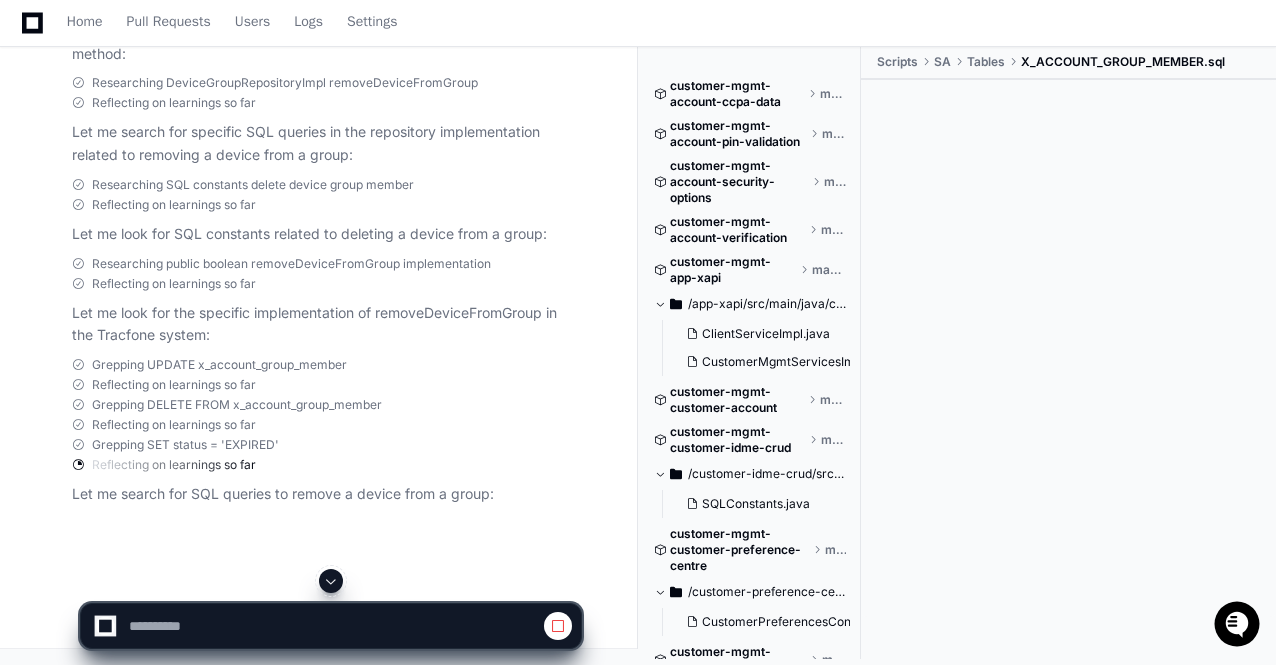 click 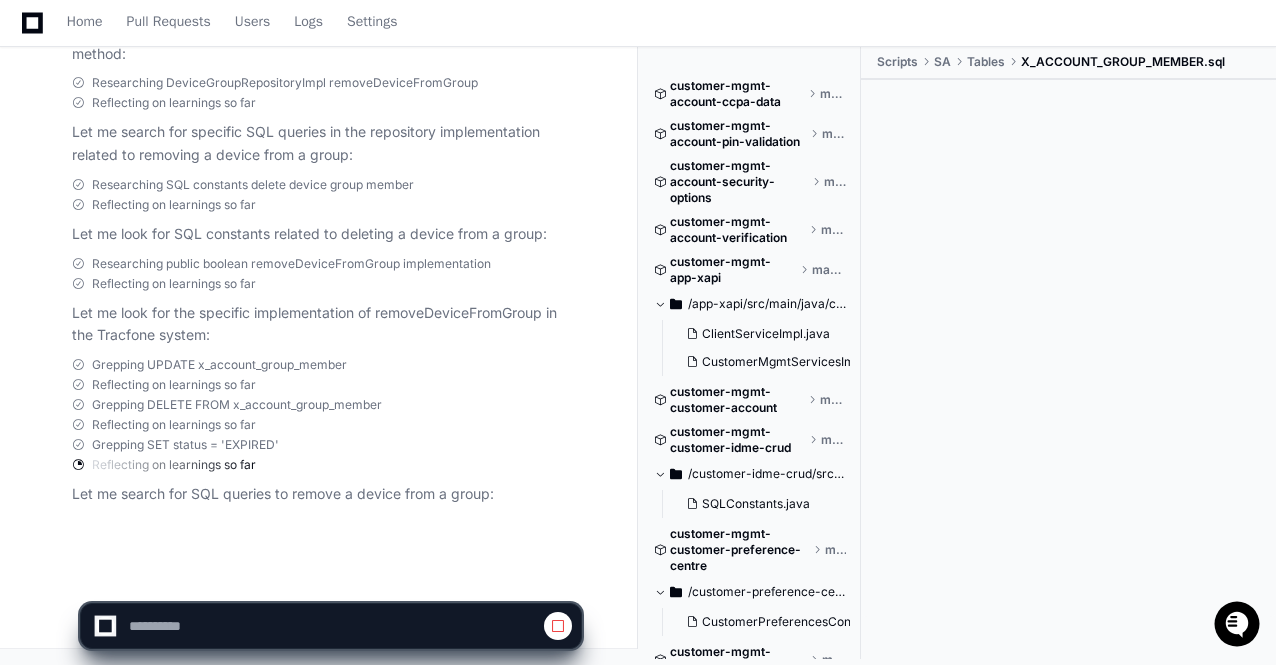 scroll, scrollTop: 18872, scrollLeft: 0, axis: vertical 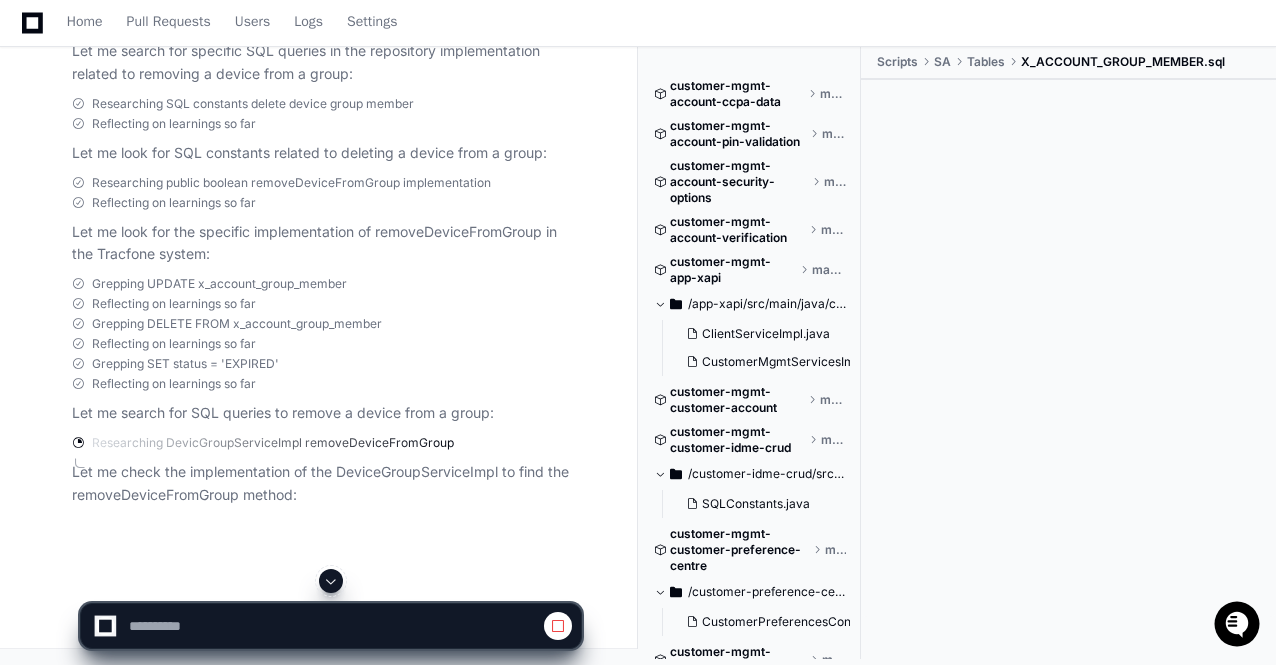 click 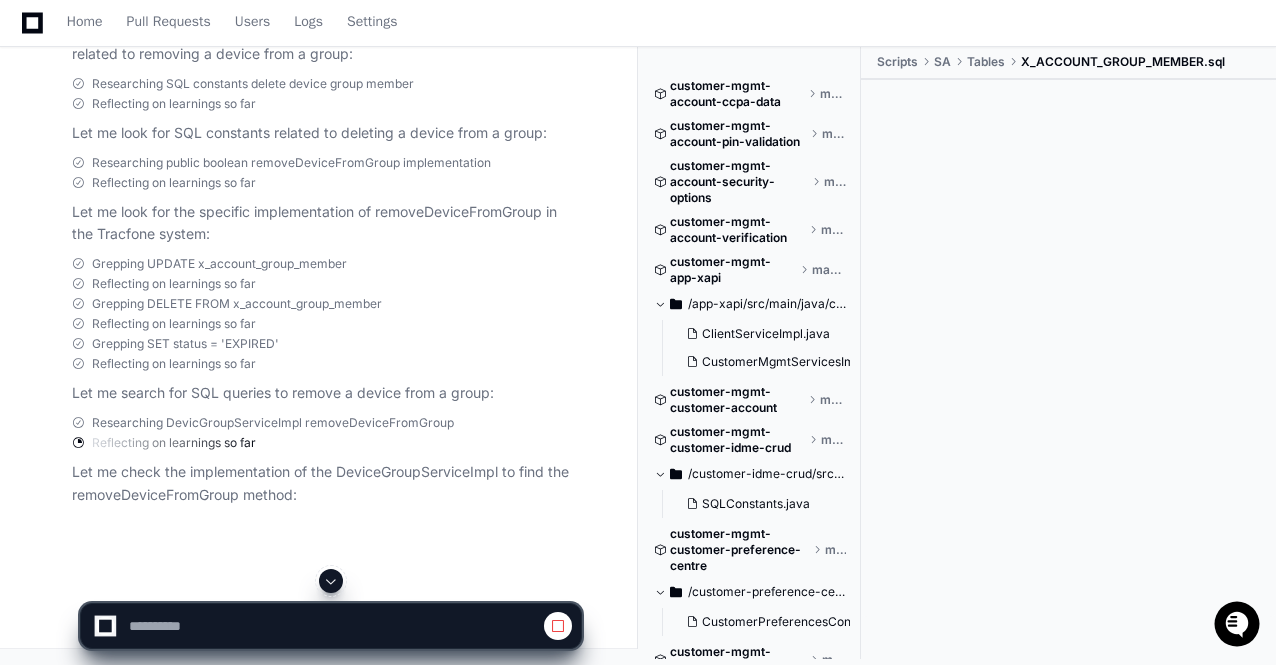 click 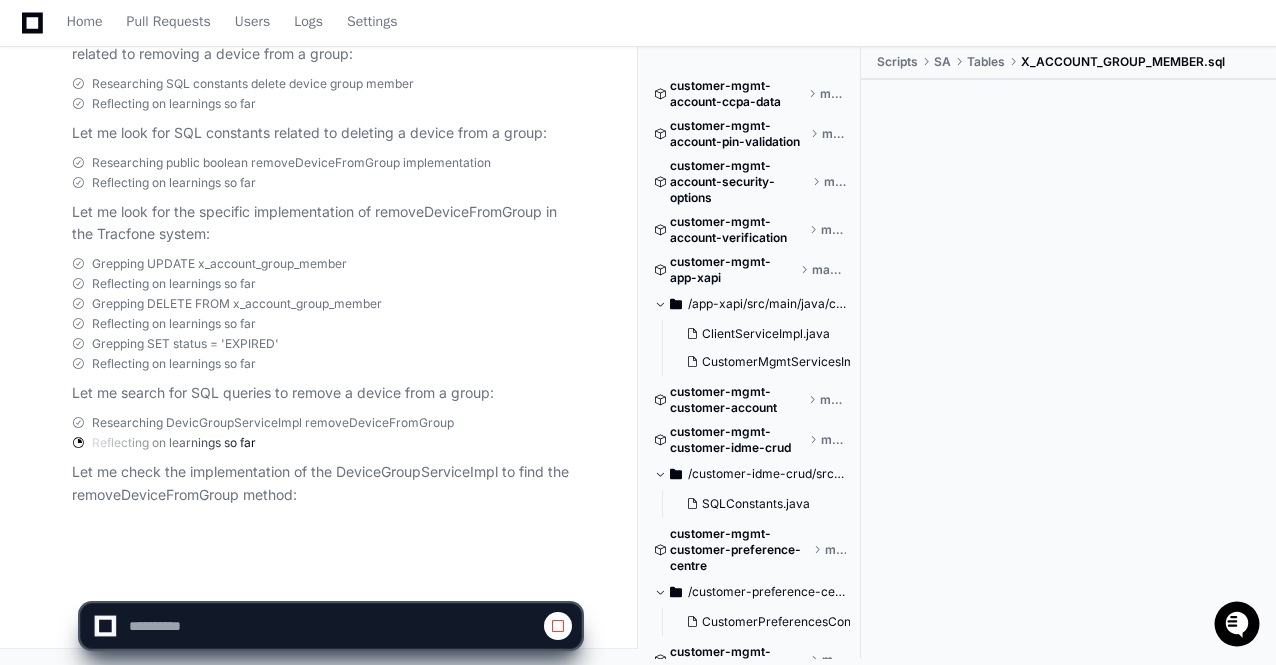 scroll, scrollTop: 18973, scrollLeft: 0, axis: vertical 